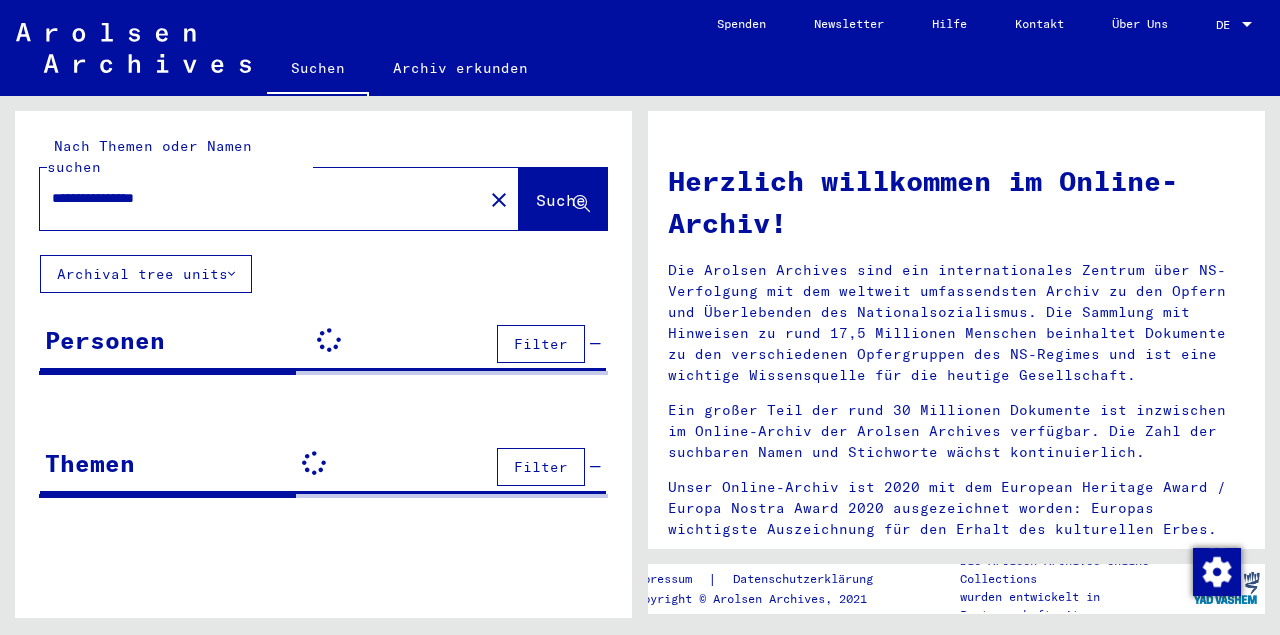 scroll, scrollTop: 0, scrollLeft: 0, axis: both 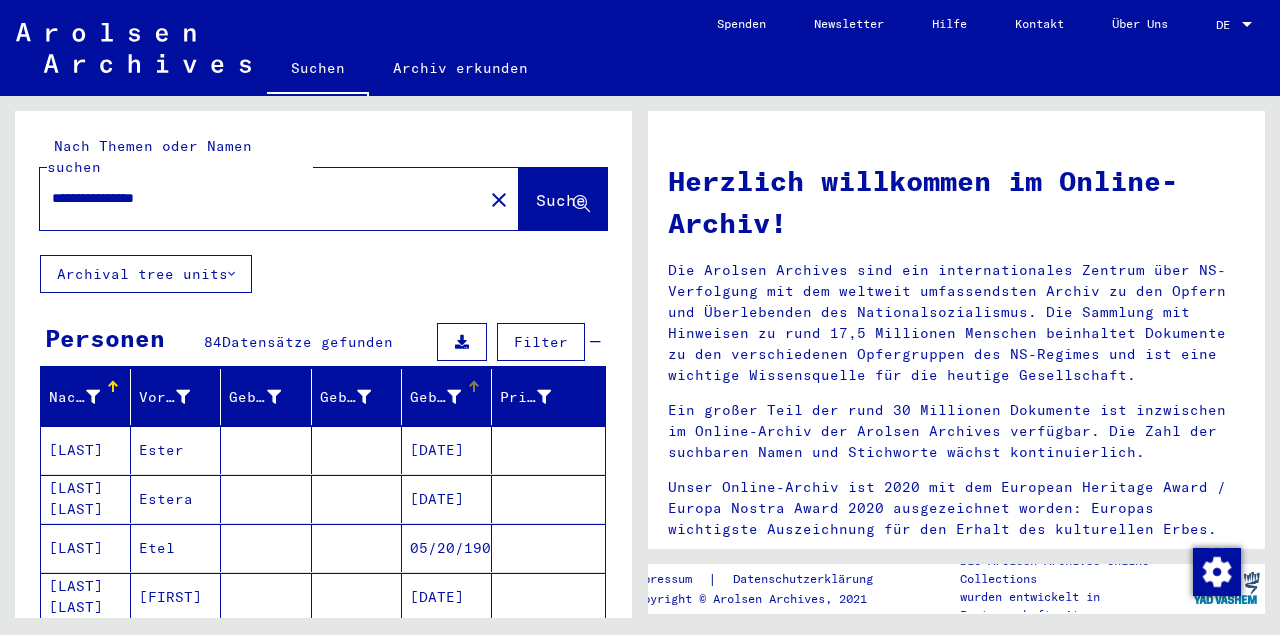 click on "Geburtsdatum" at bounding box center (435, 397) 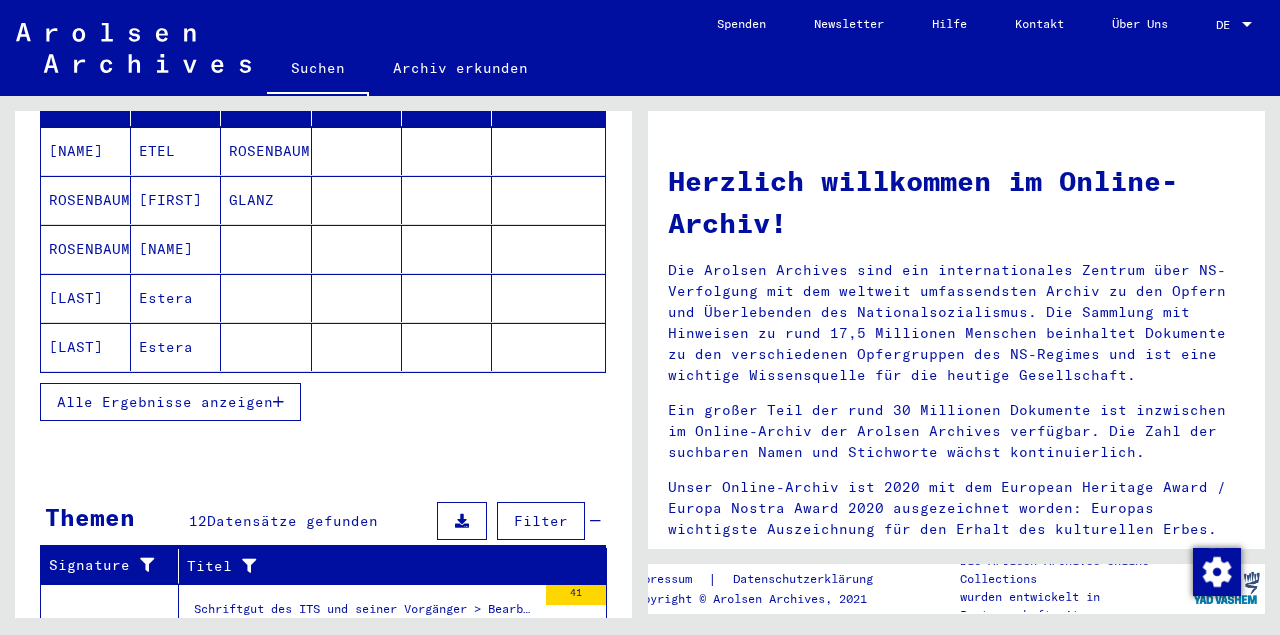 scroll, scrollTop: 312, scrollLeft: 0, axis: vertical 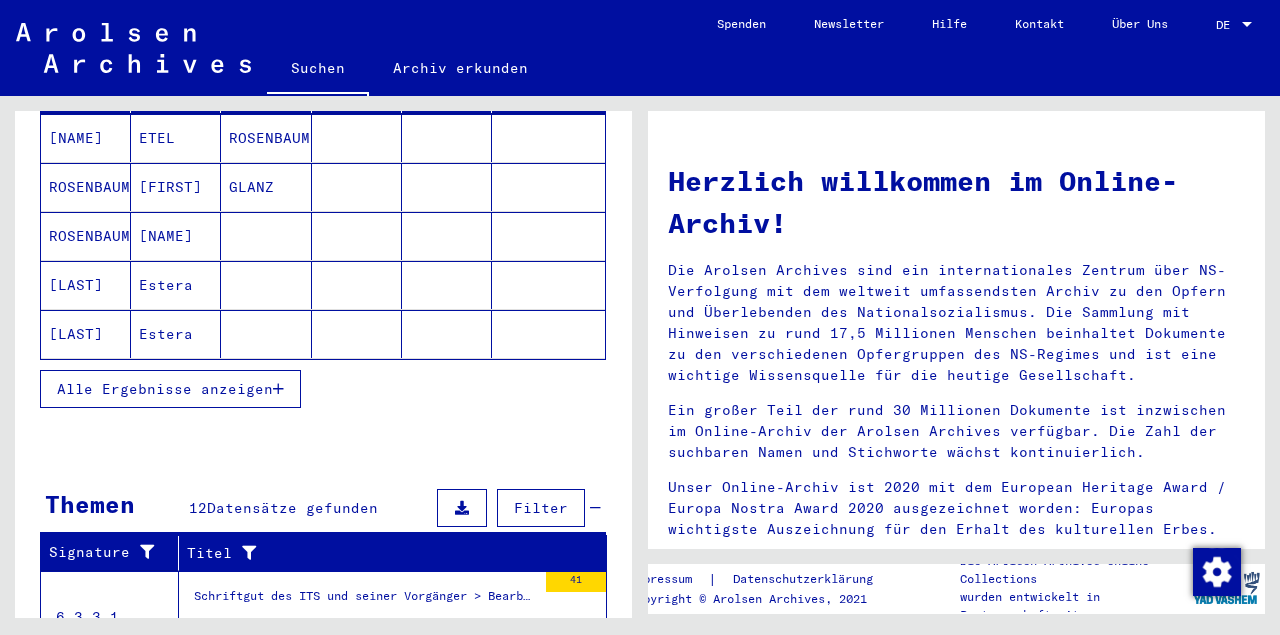 click on "Alle Ergebnisse anzeigen" at bounding box center (165, 389) 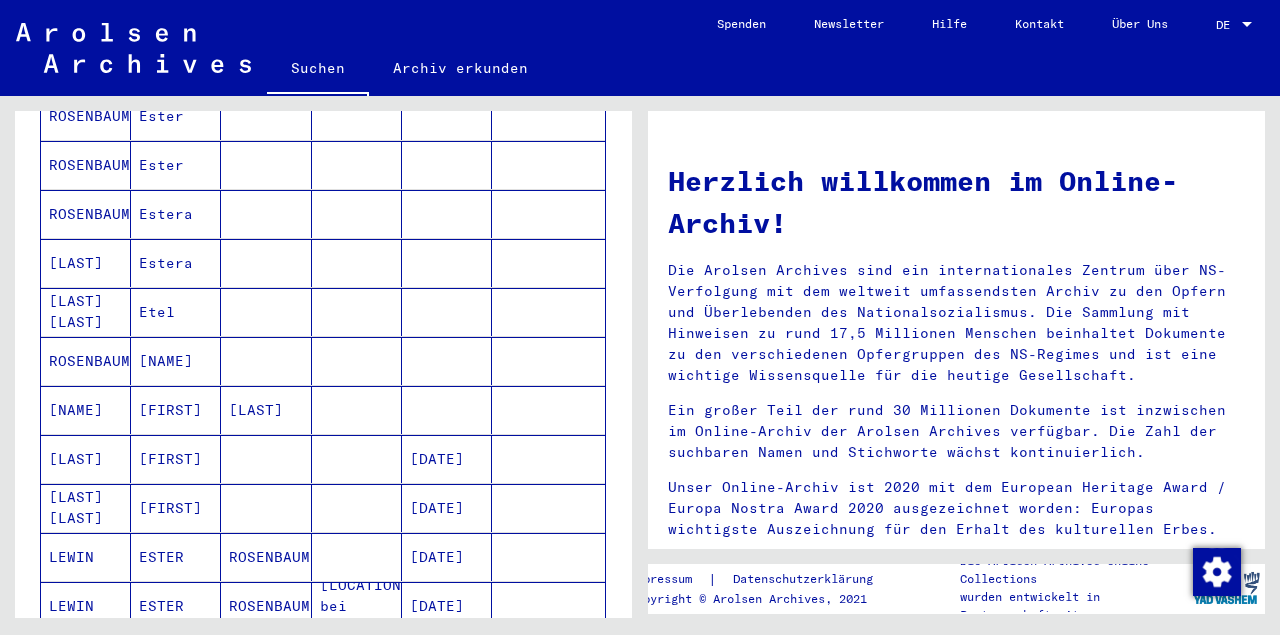 scroll, scrollTop: 624, scrollLeft: 0, axis: vertical 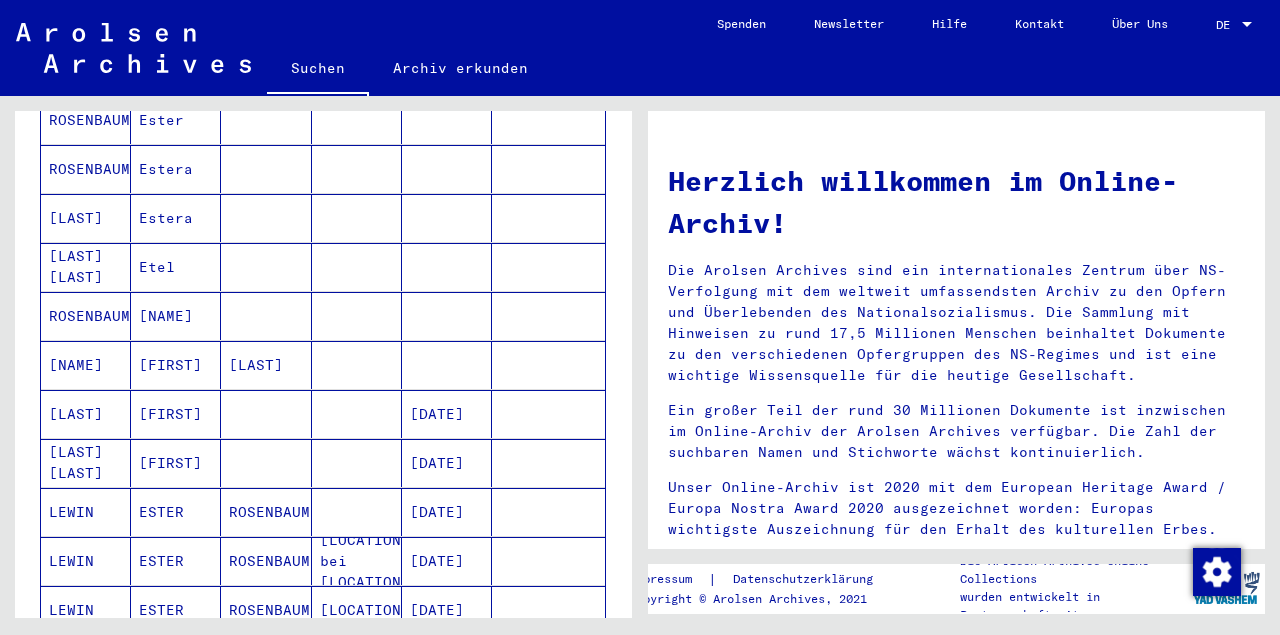 click on "LEWIN" at bounding box center [86, 561] 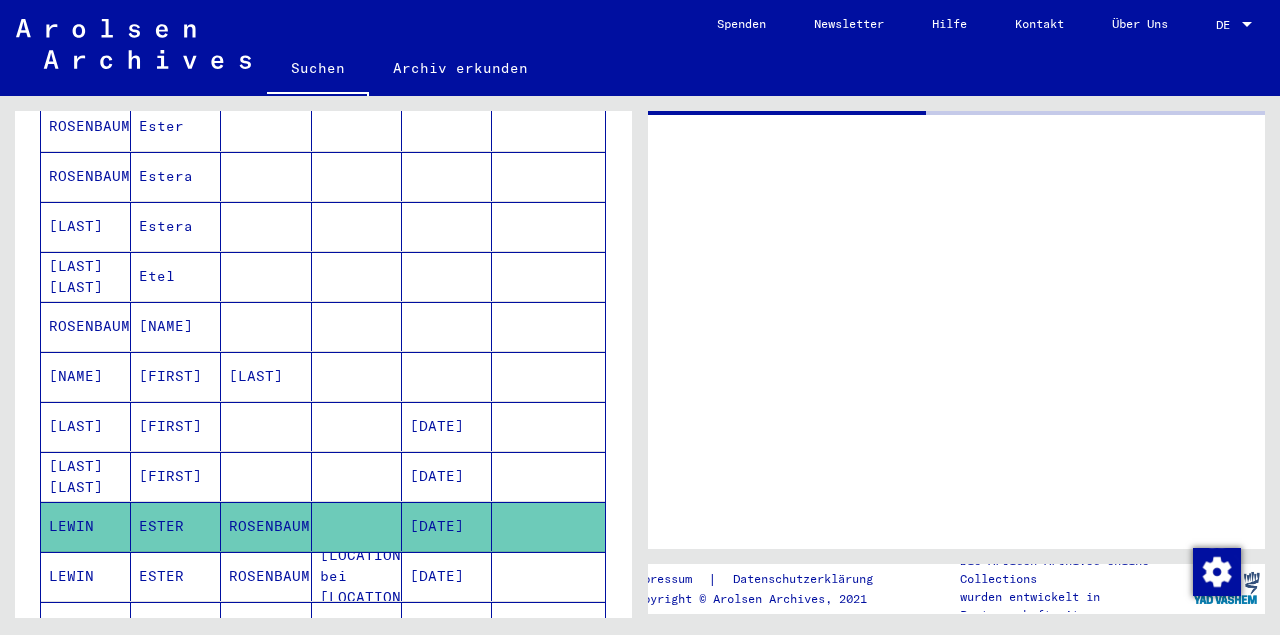 scroll, scrollTop: 628, scrollLeft: 0, axis: vertical 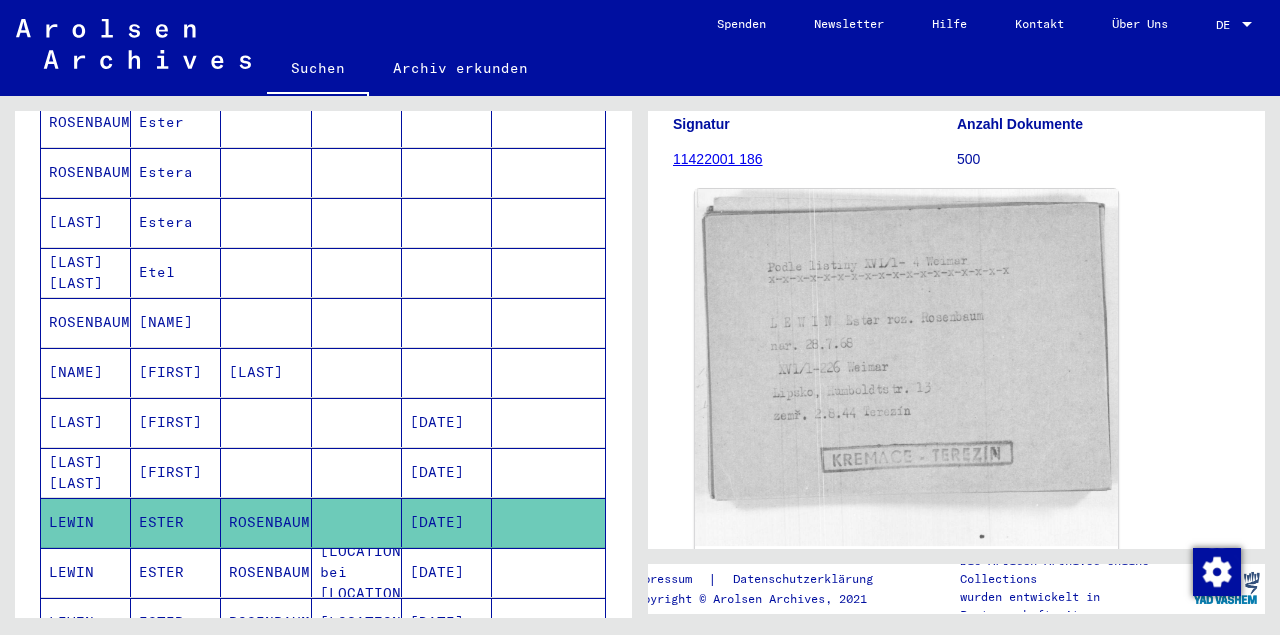 click 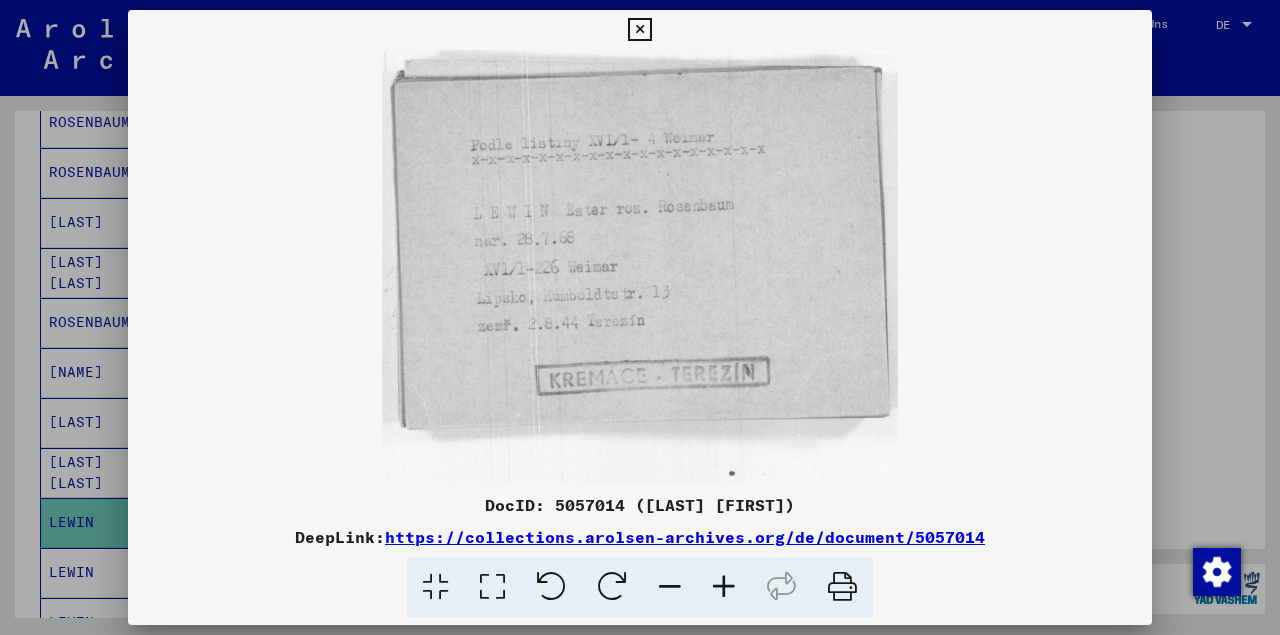 click at bounding box center [639, 30] 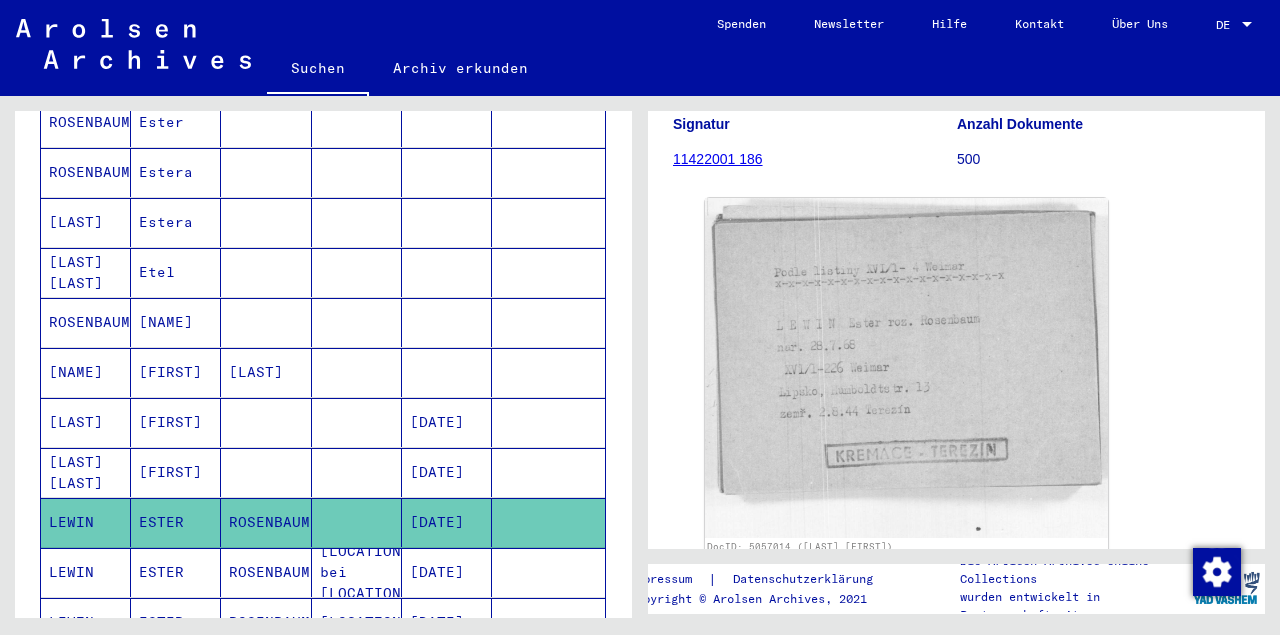 click 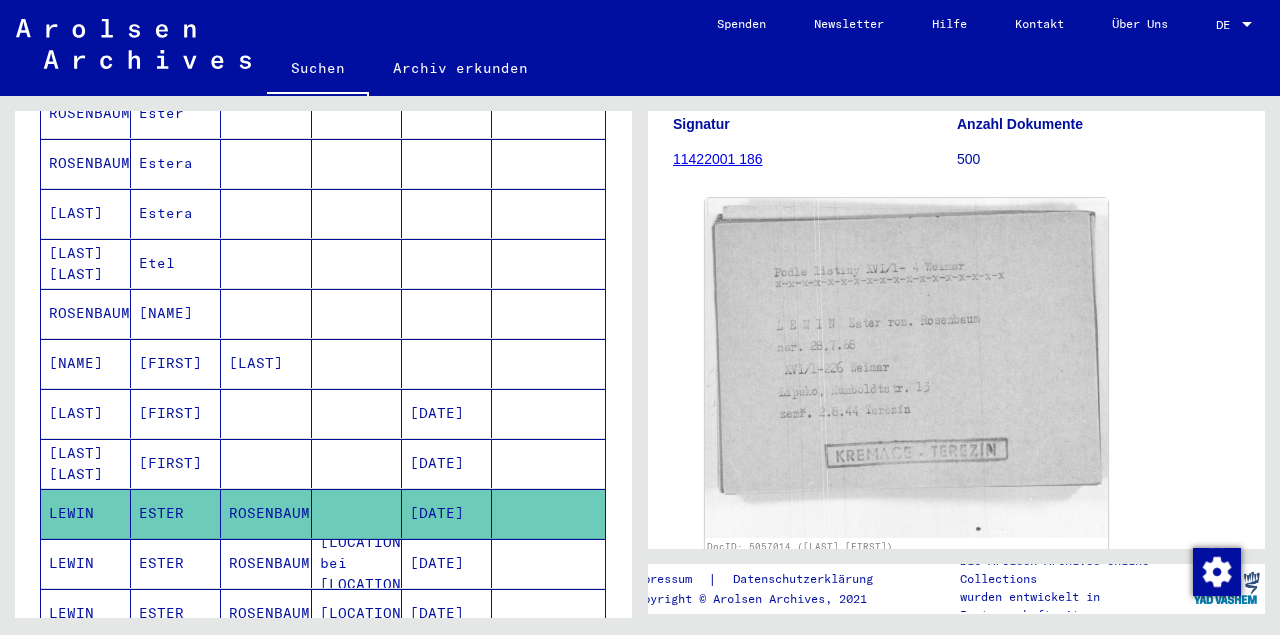 scroll, scrollTop: 628, scrollLeft: 0, axis: vertical 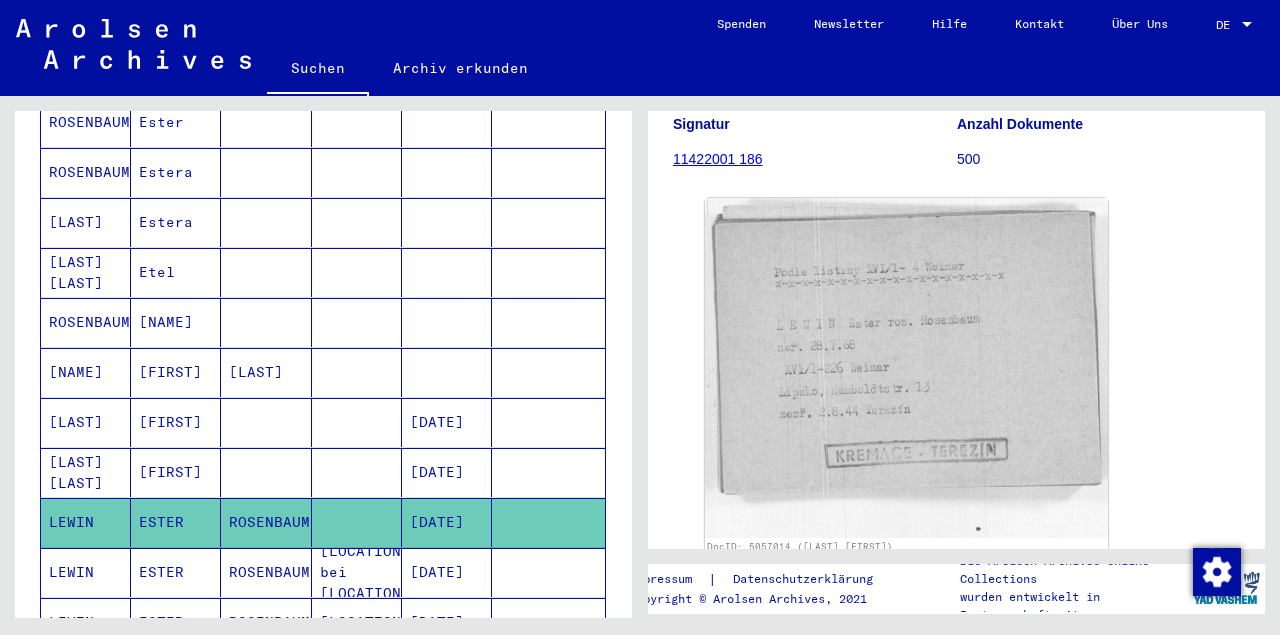 click 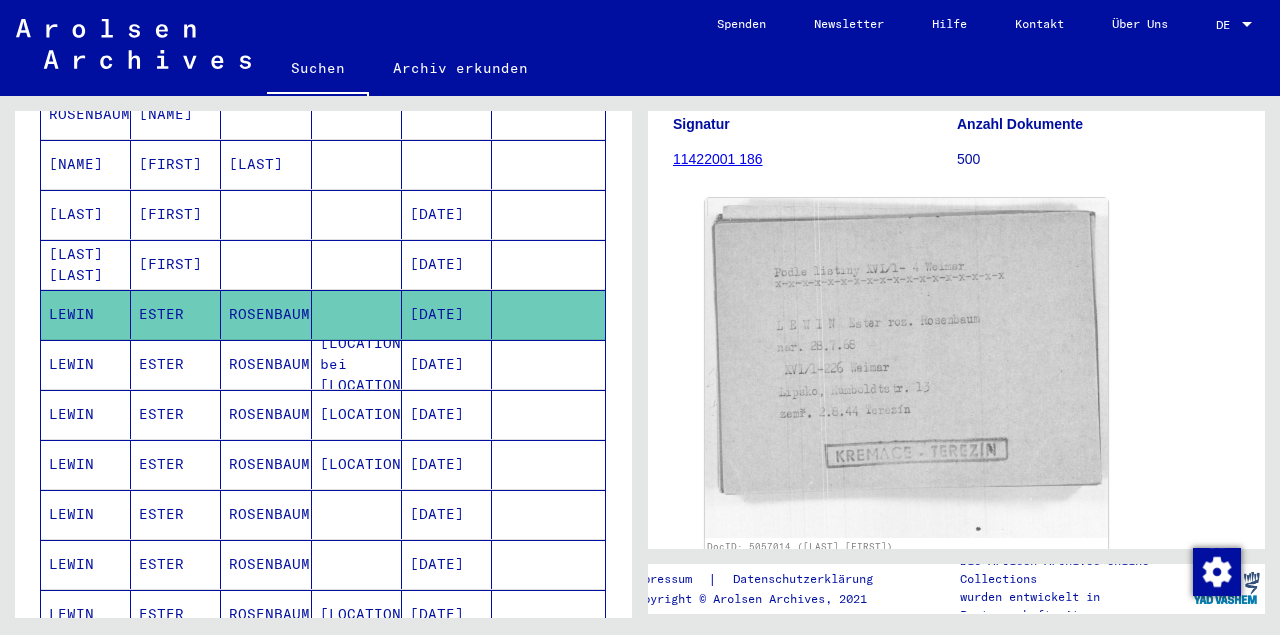 scroll, scrollTop: 940, scrollLeft: 0, axis: vertical 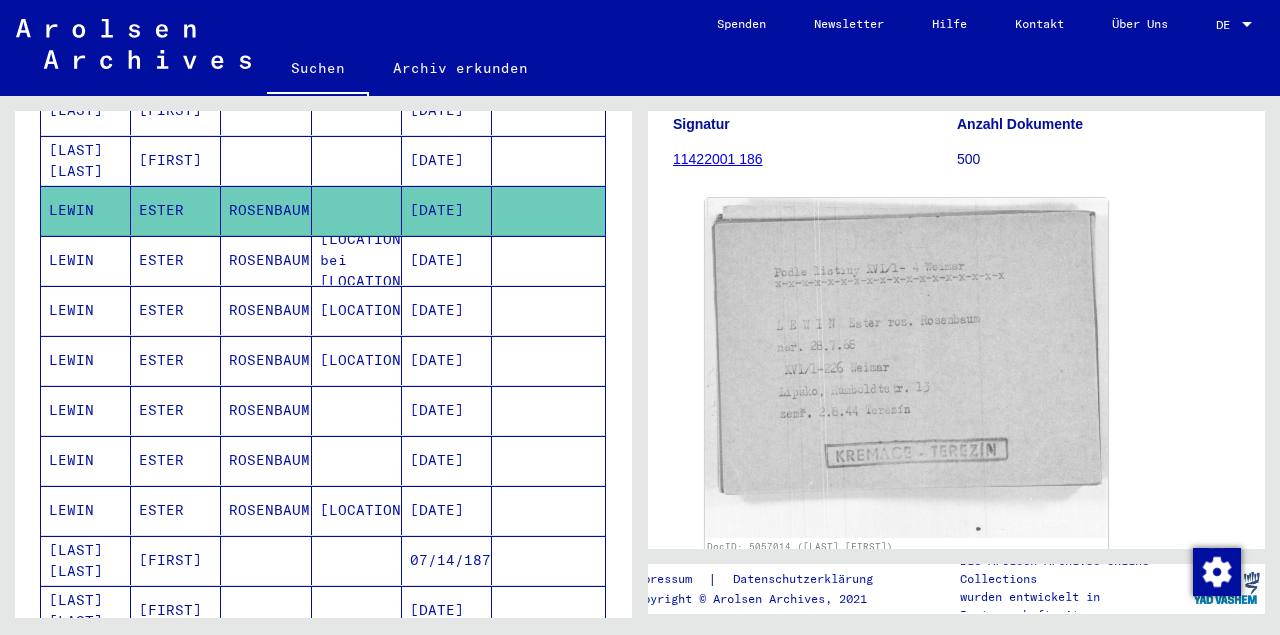 click on "LEWIN" at bounding box center [86, 310] 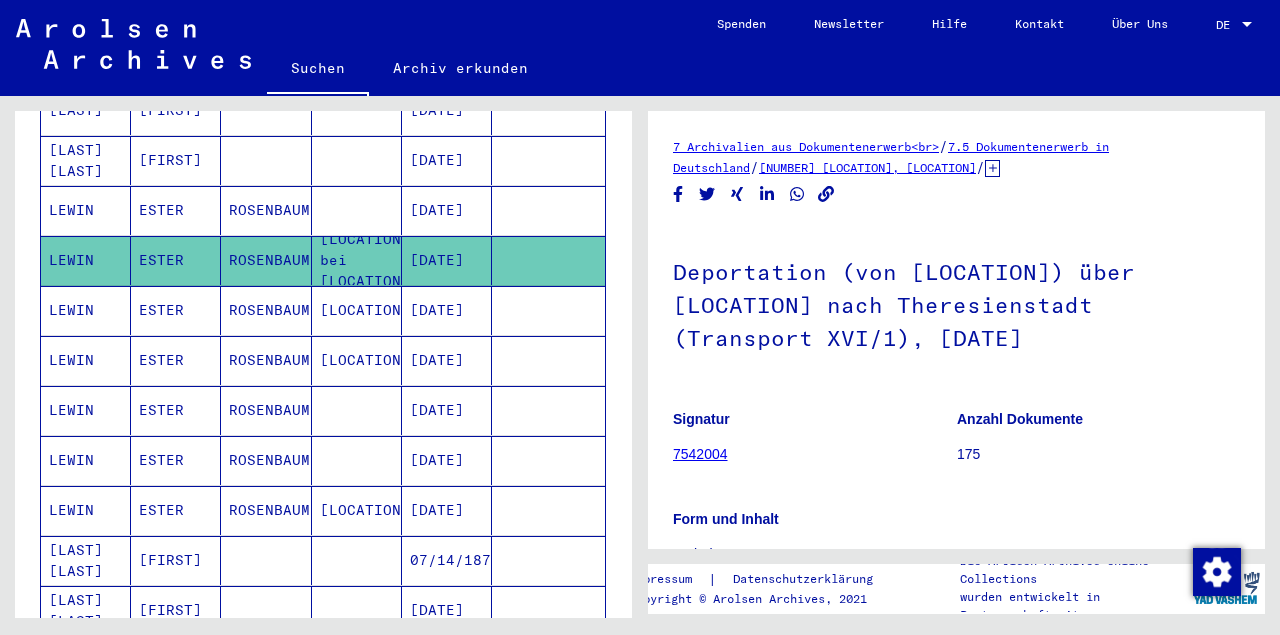 drag, startPoint x: 885, startPoint y: 384, endPoint x: 896, endPoint y: 347, distance: 38.600517 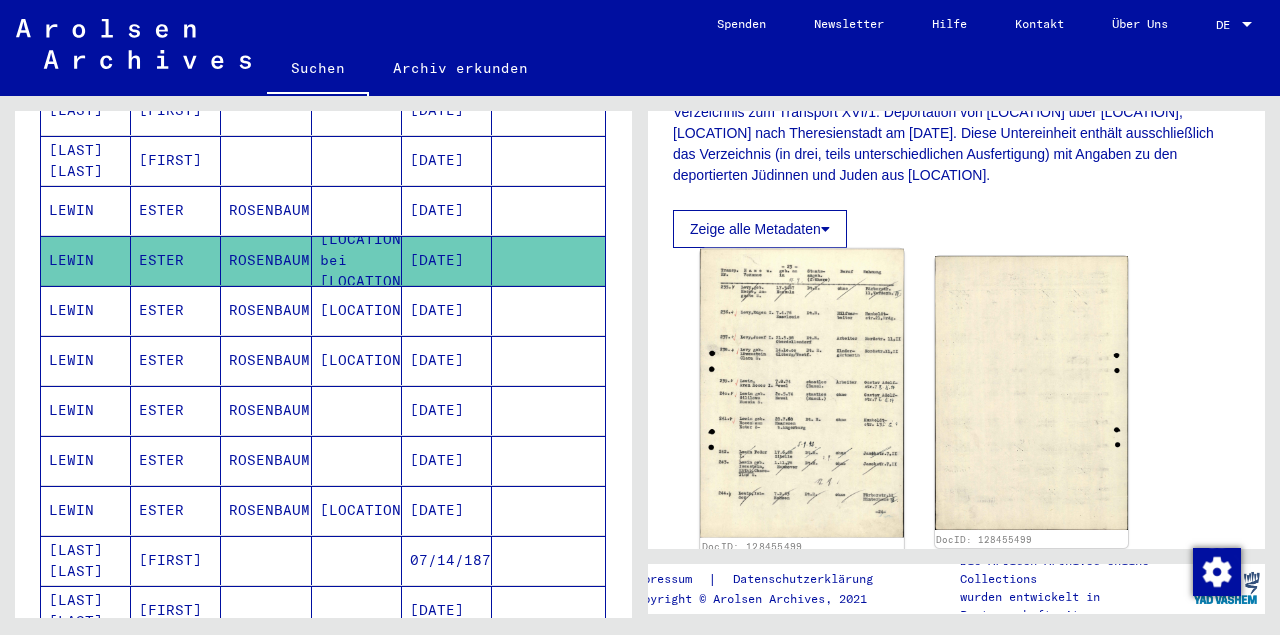 scroll, scrollTop: 520, scrollLeft: 0, axis: vertical 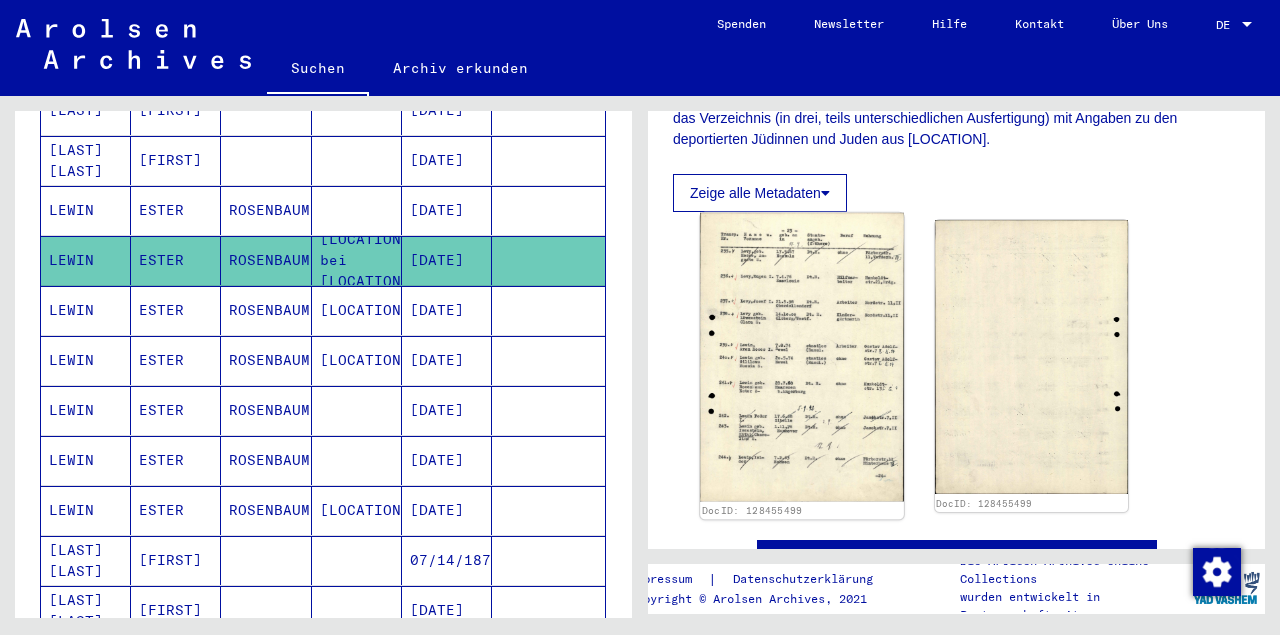 click 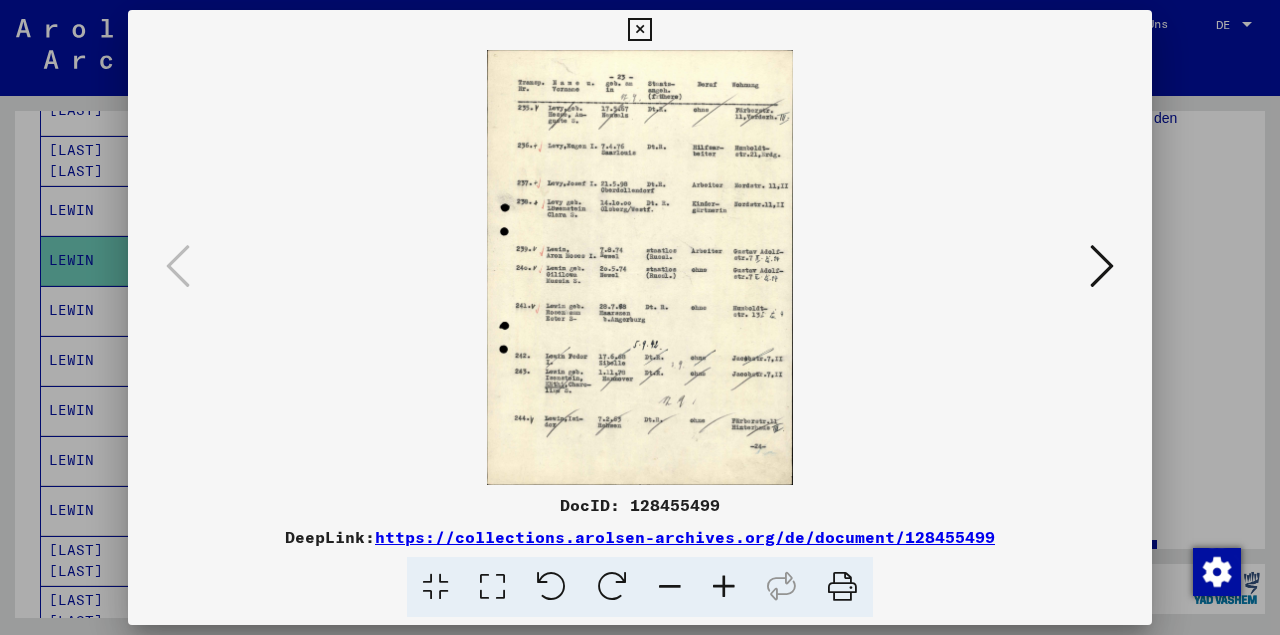 click at bounding box center [640, 267] 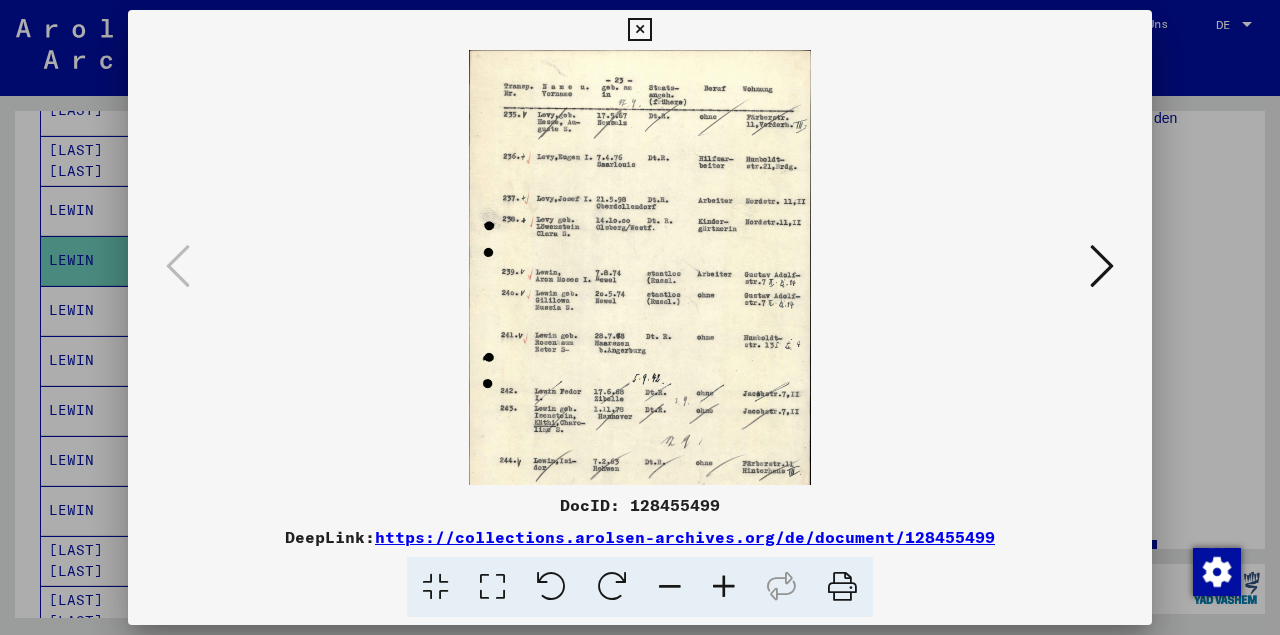click at bounding box center [724, 587] 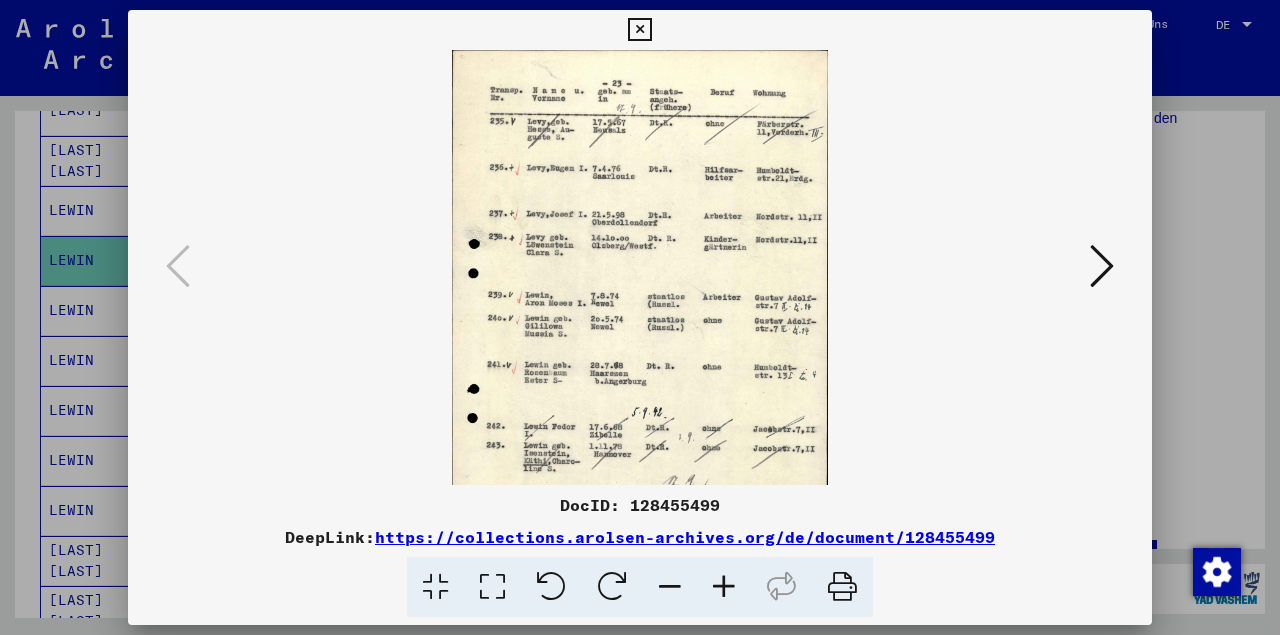 click at bounding box center [724, 587] 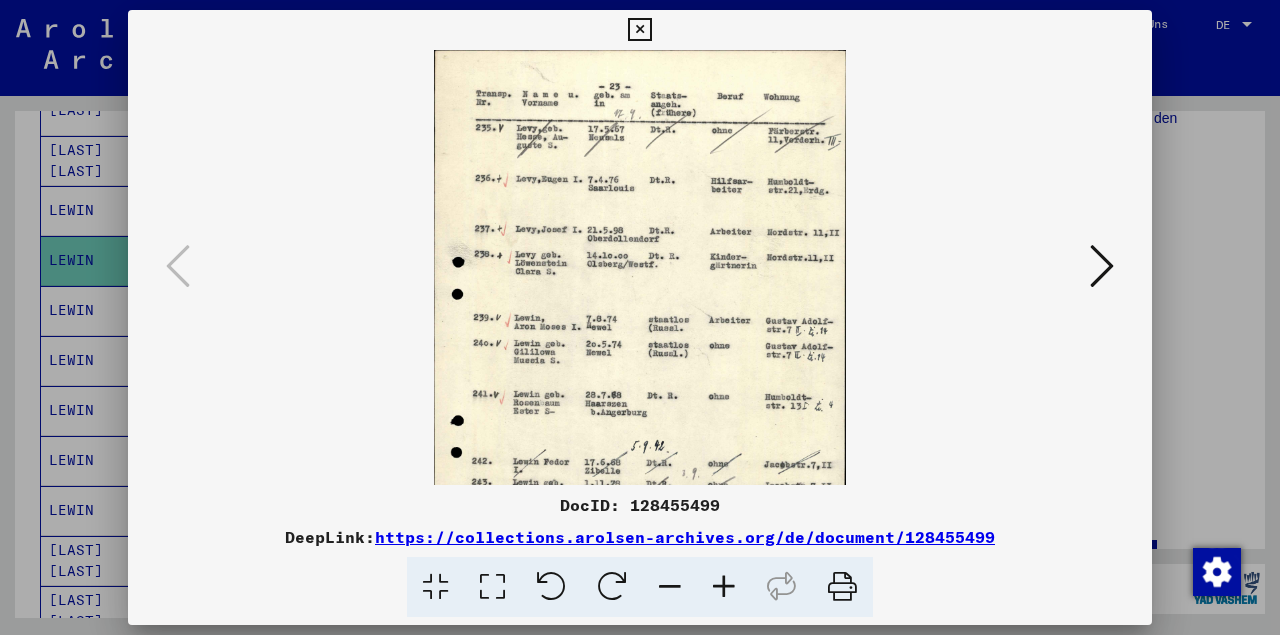 click at bounding box center (724, 587) 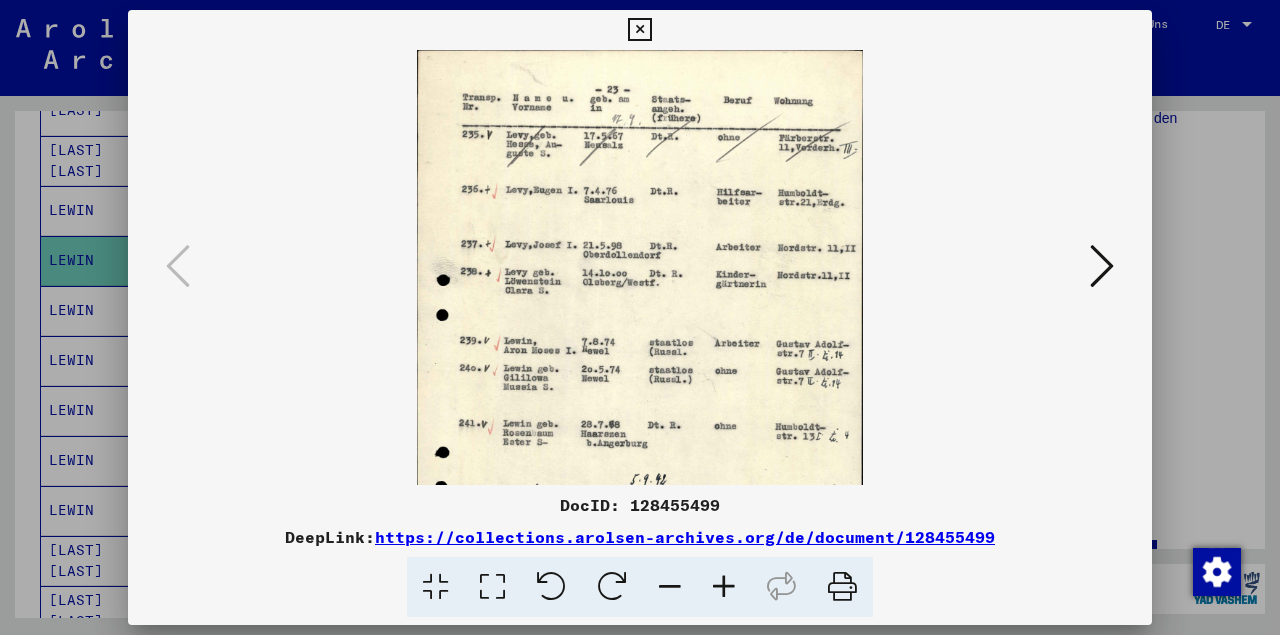 click at bounding box center (724, 587) 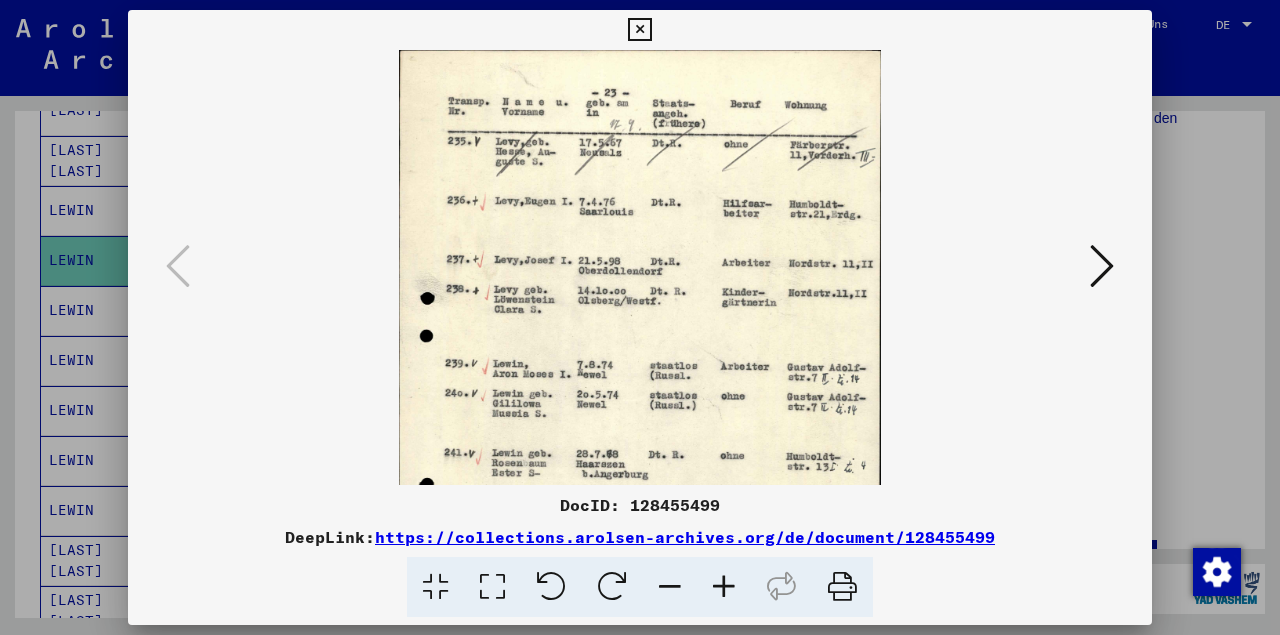 click at bounding box center [724, 587] 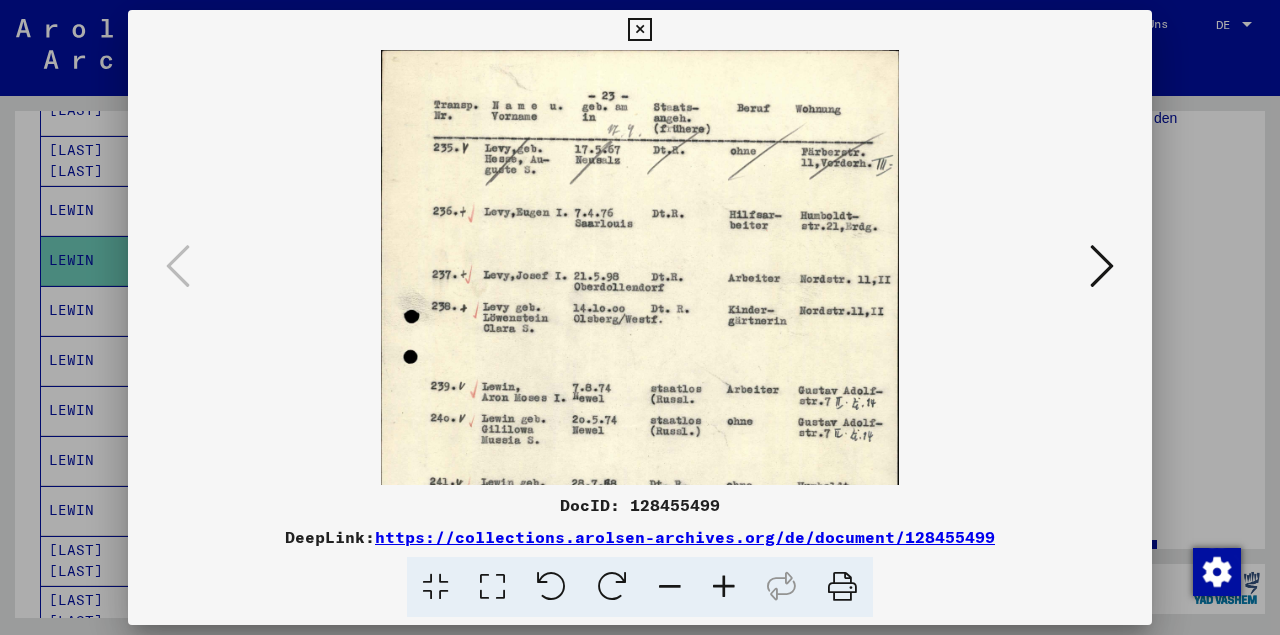 click at bounding box center [724, 587] 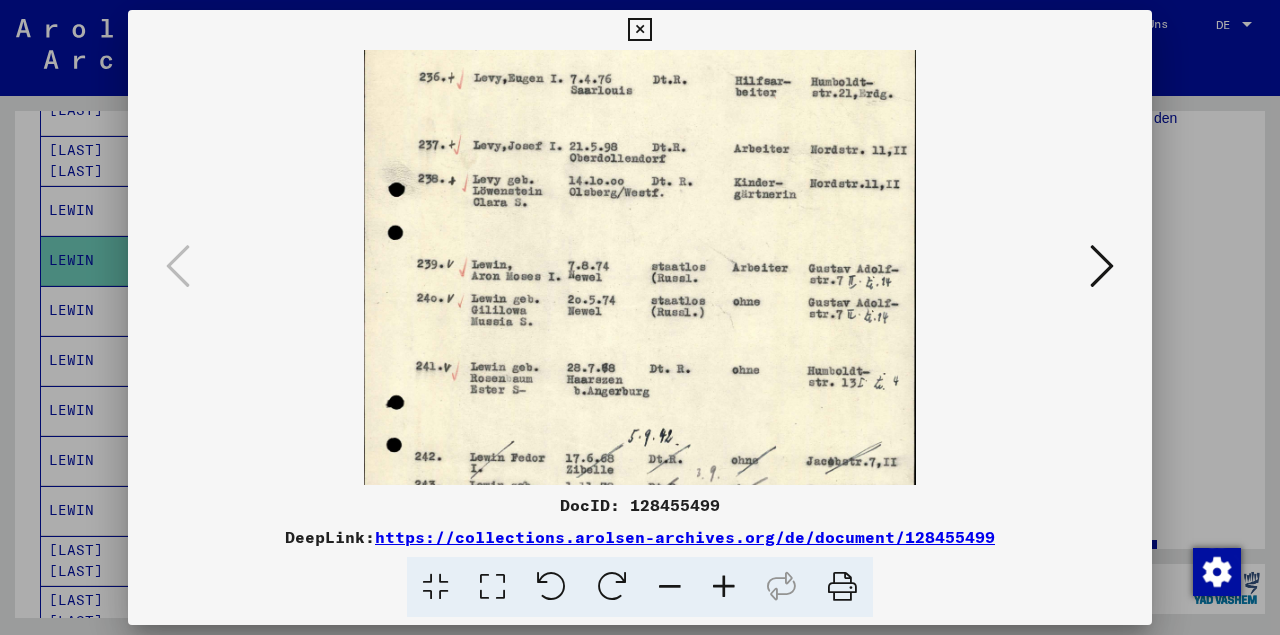 scroll, scrollTop: 152, scrollLeft: 0, axis: vertical 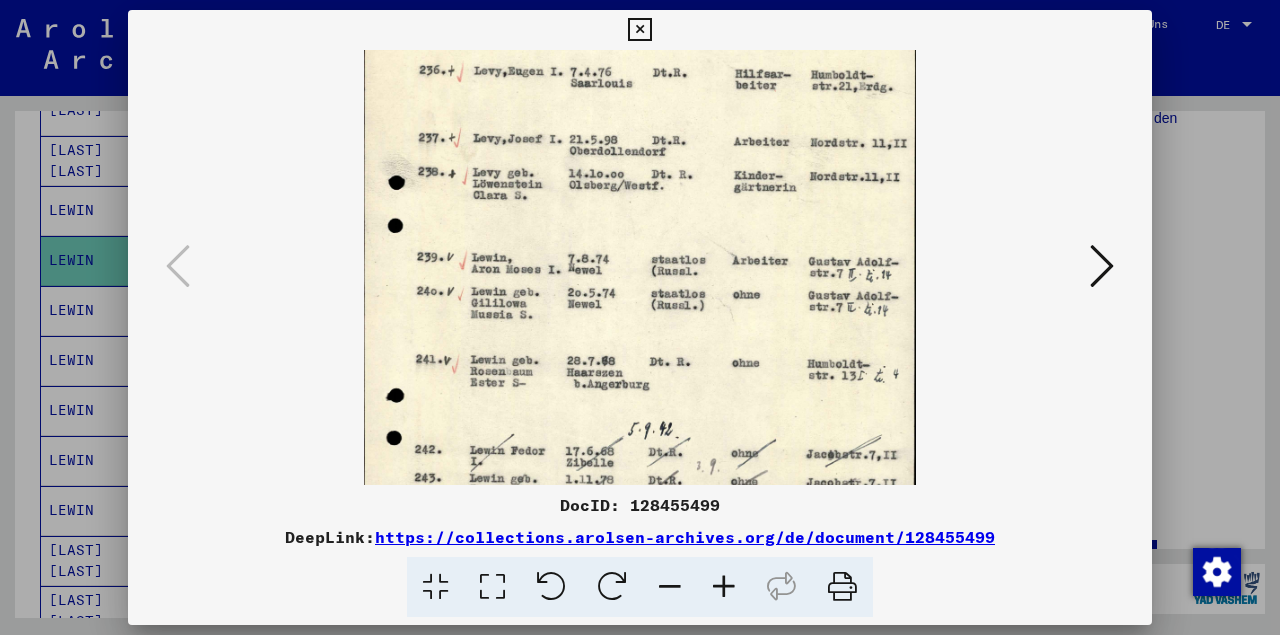 drag, startPoint x: 666, startPoint y: 388, endPoint x: 672, endPoint y: 241, distance: 147.12239 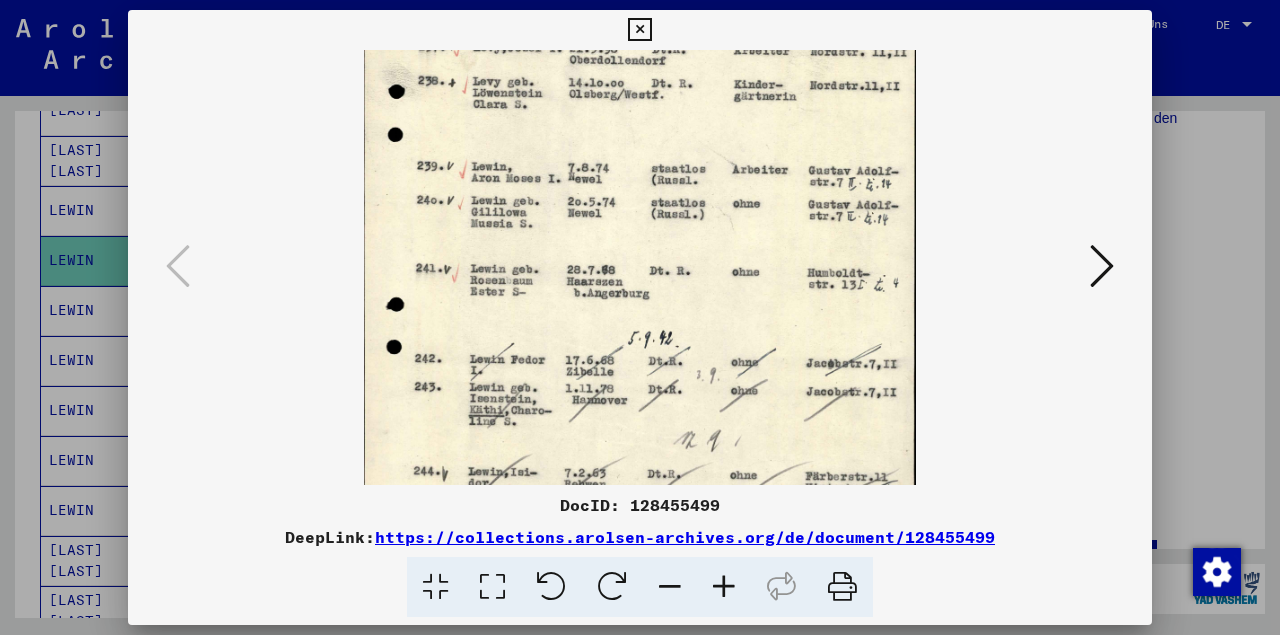 scroll, scrollTop: 246, scrollLeft: 0, axis: vertical 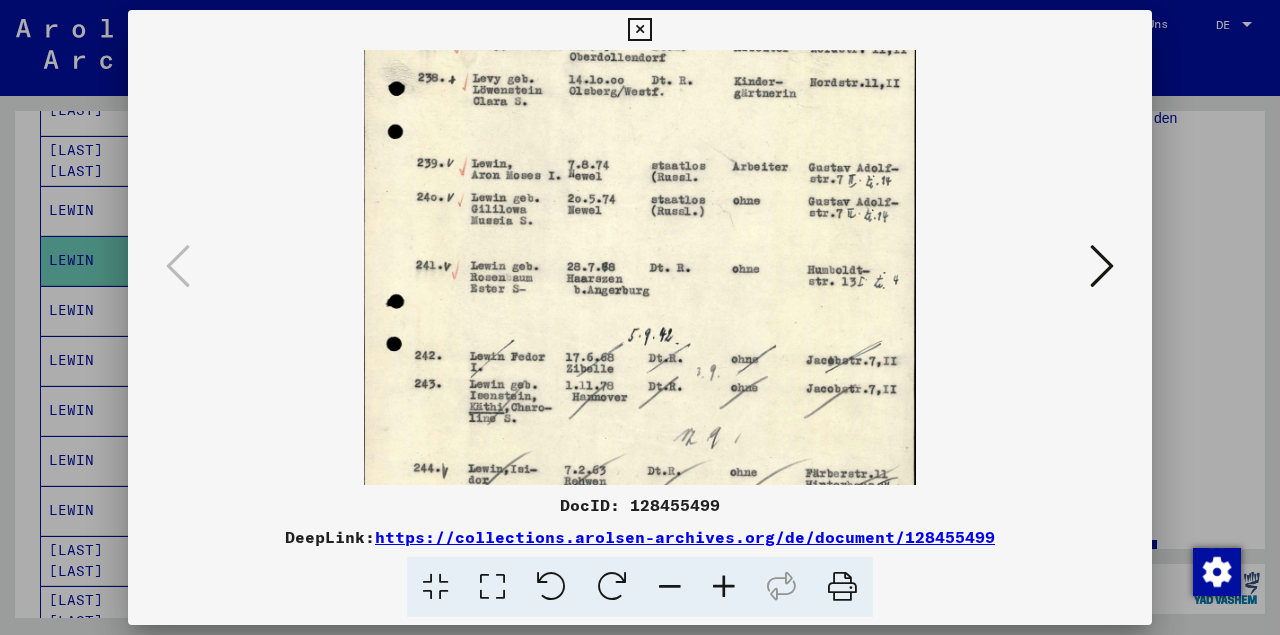 drag, startPoint x: 739, startPoint y: 369, endPoint x: 727, endPoint y: 286, distance: 83.86298 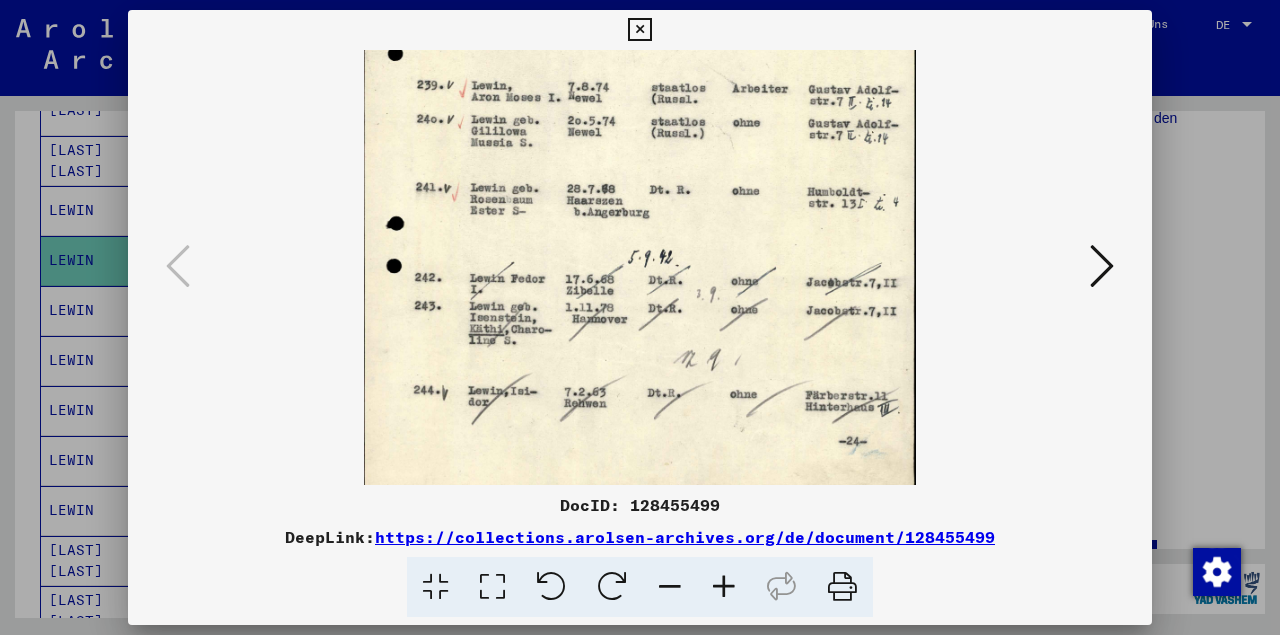 scroll, scrollTop: 329, scrollLeft: 0, axis: vertical 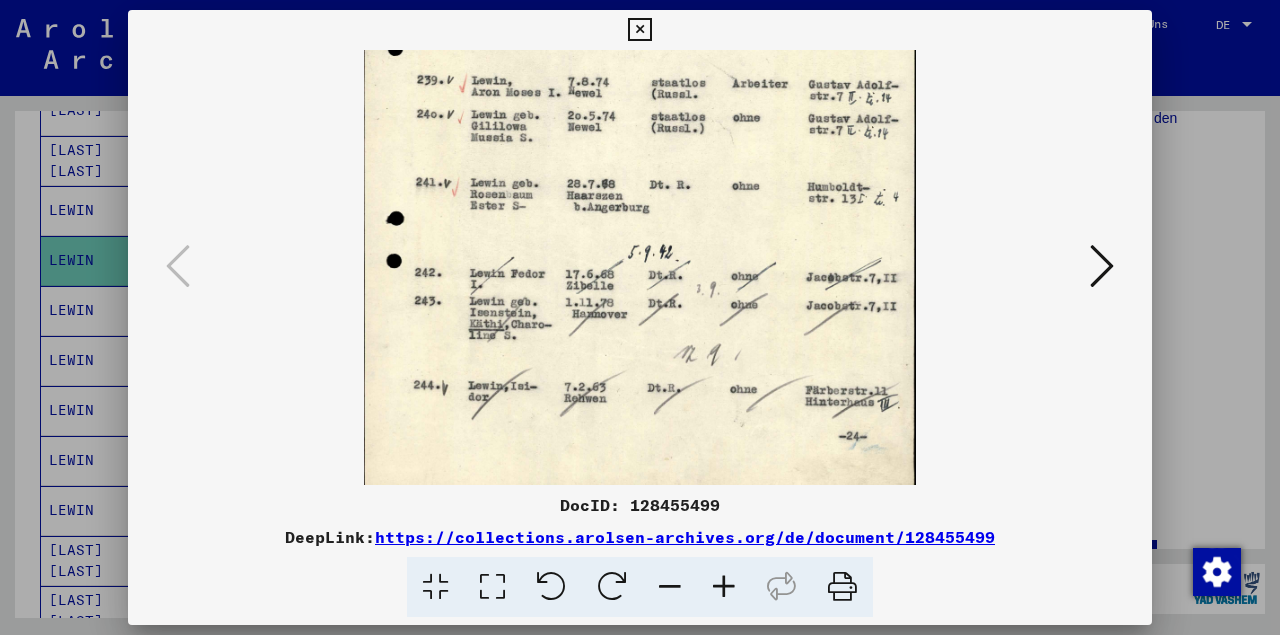 drag, startPoint x: 575, startPoint y: 357, endPoint x: 575, endPoint y: 283, distance: 74 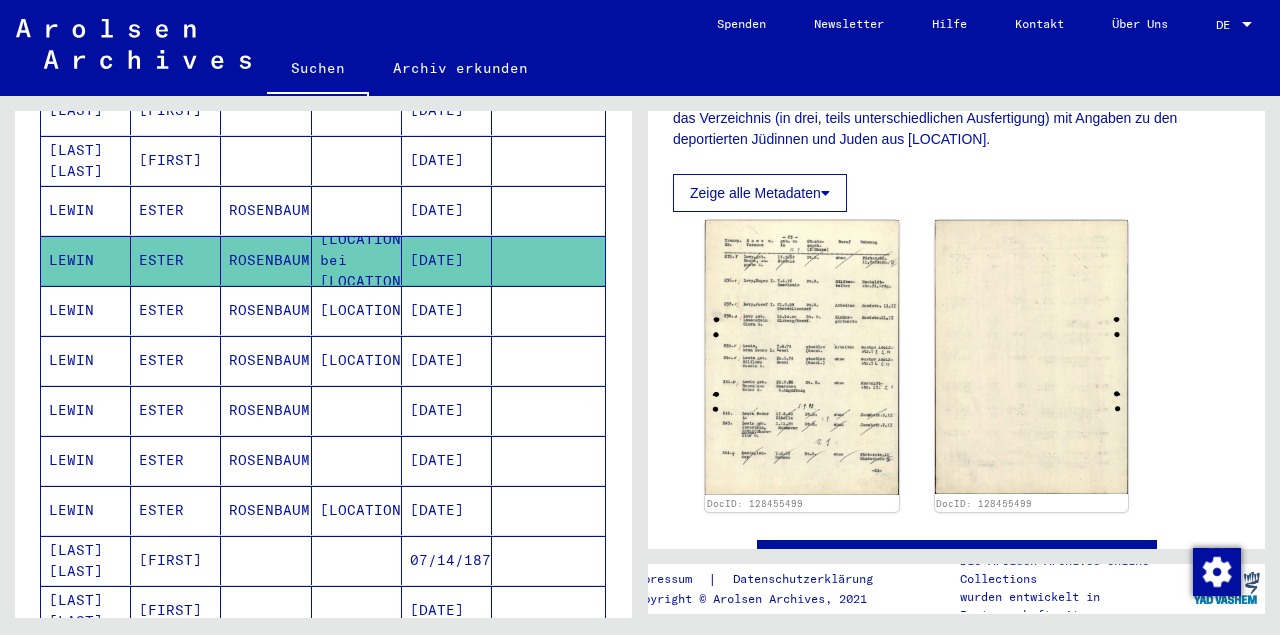 click on "LEWIN" at bounding box center (86, 360) 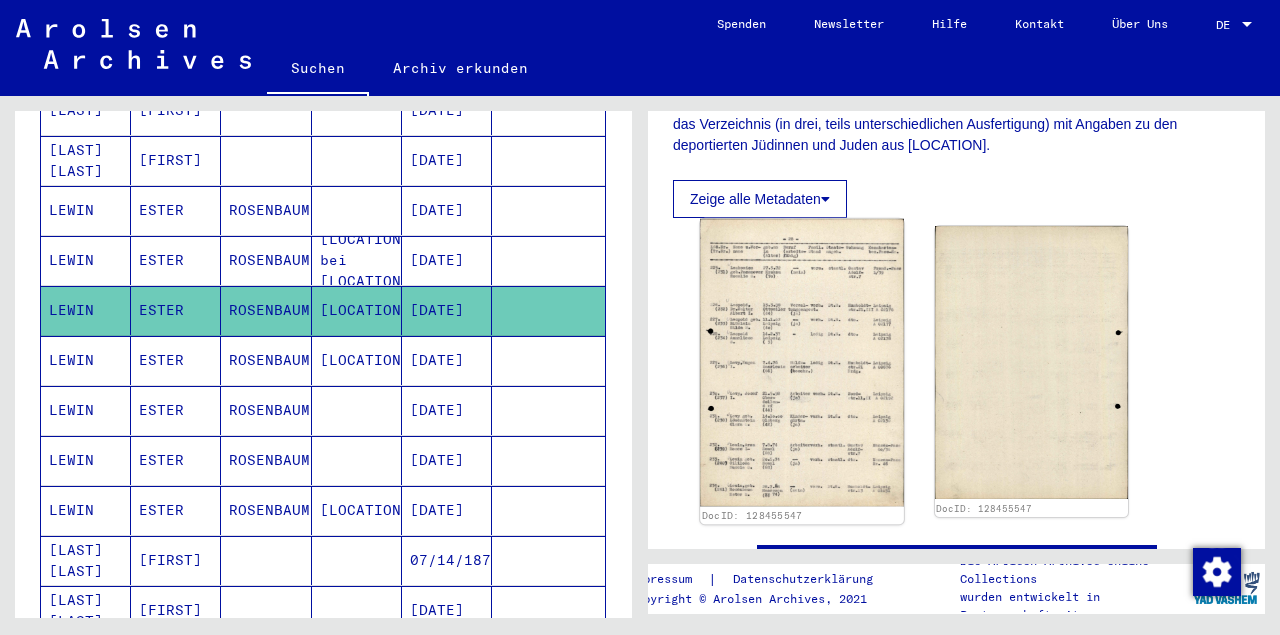 scroll, scrollTop: 520, scrollLeft: 0, axis: vertical 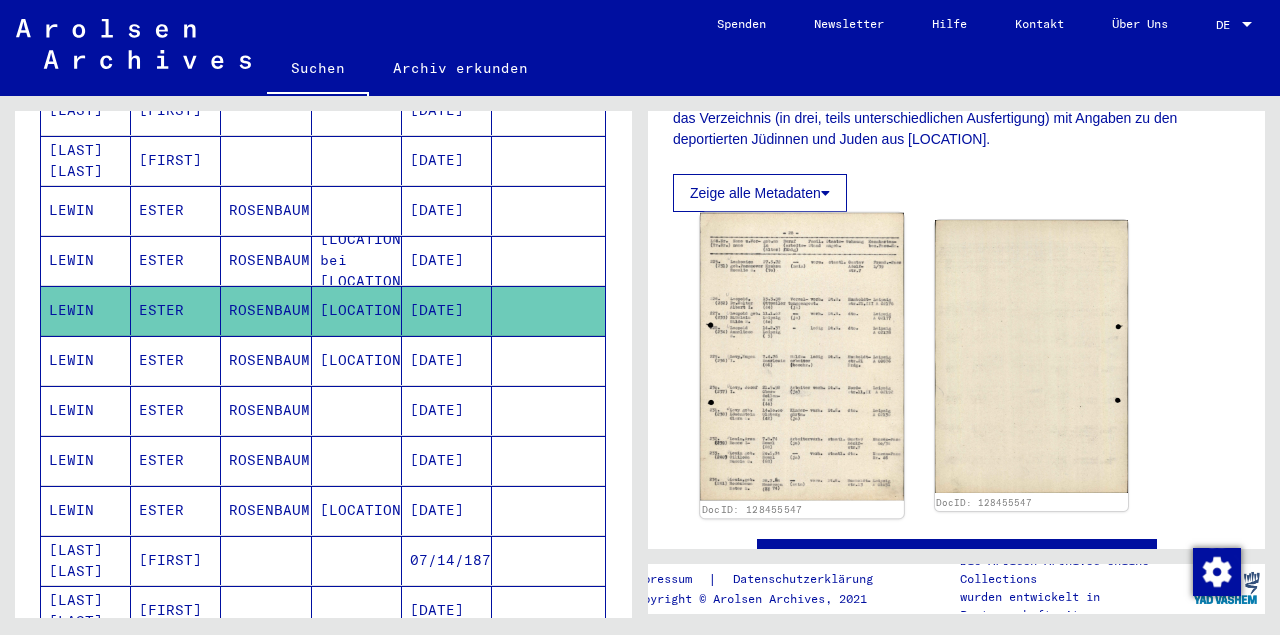 click 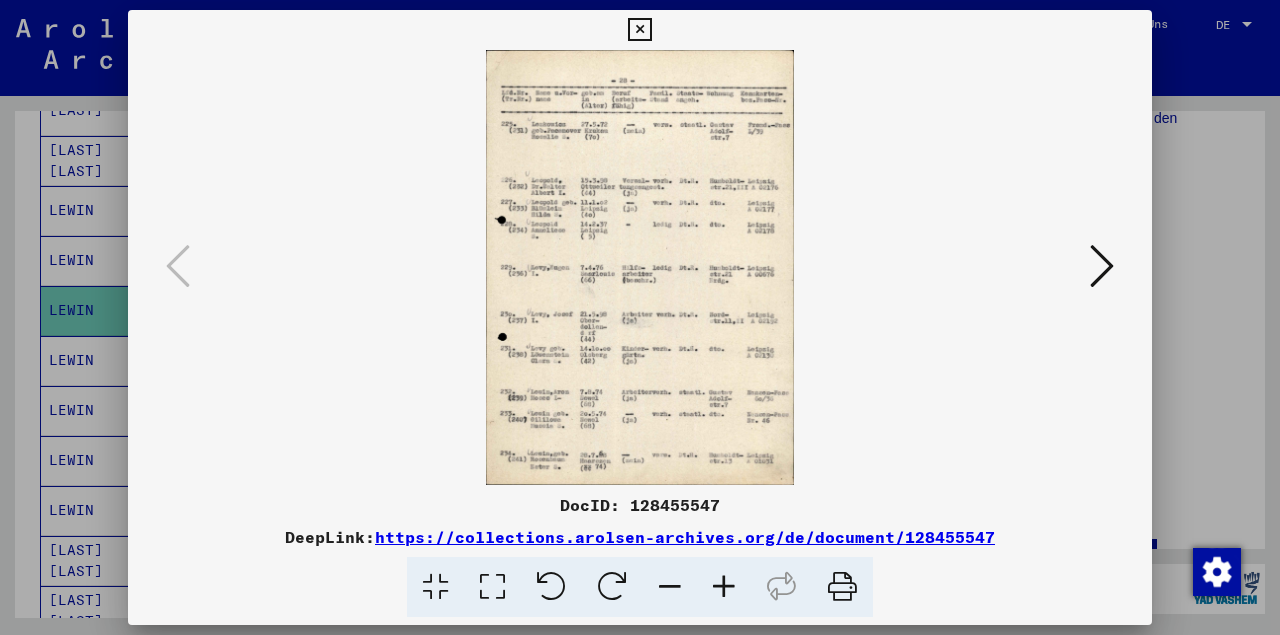 click at bounding box center [724, 587] 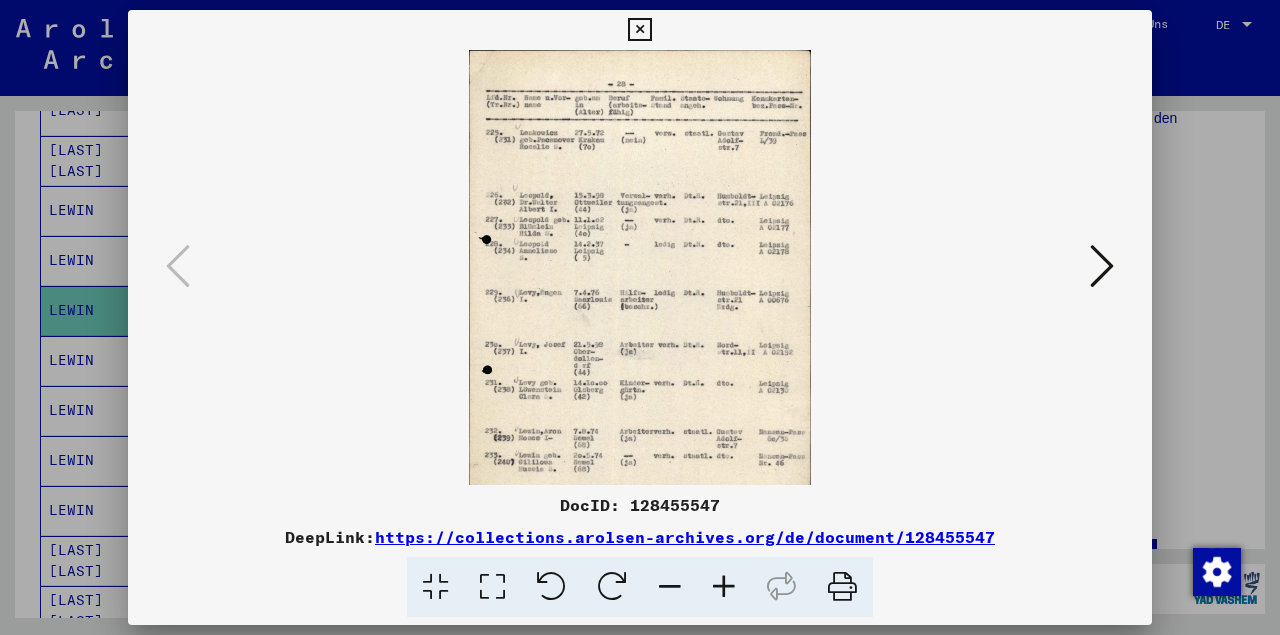 click at bounding box center [724, 587] 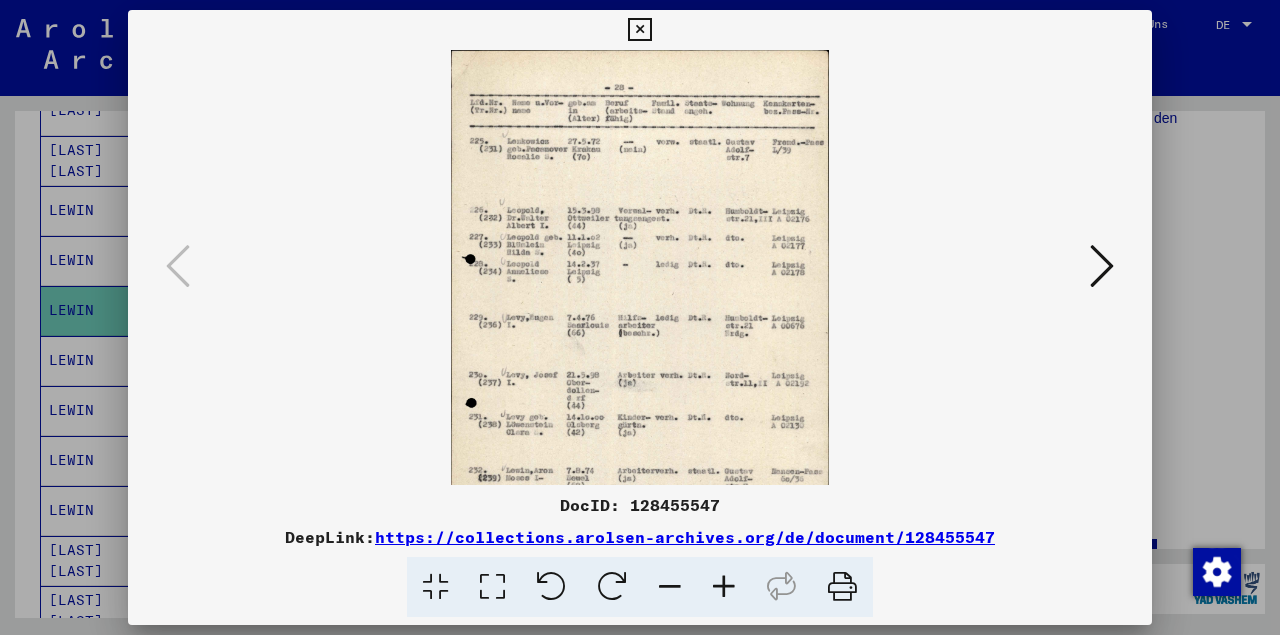 click at bounding box center (724, 587) 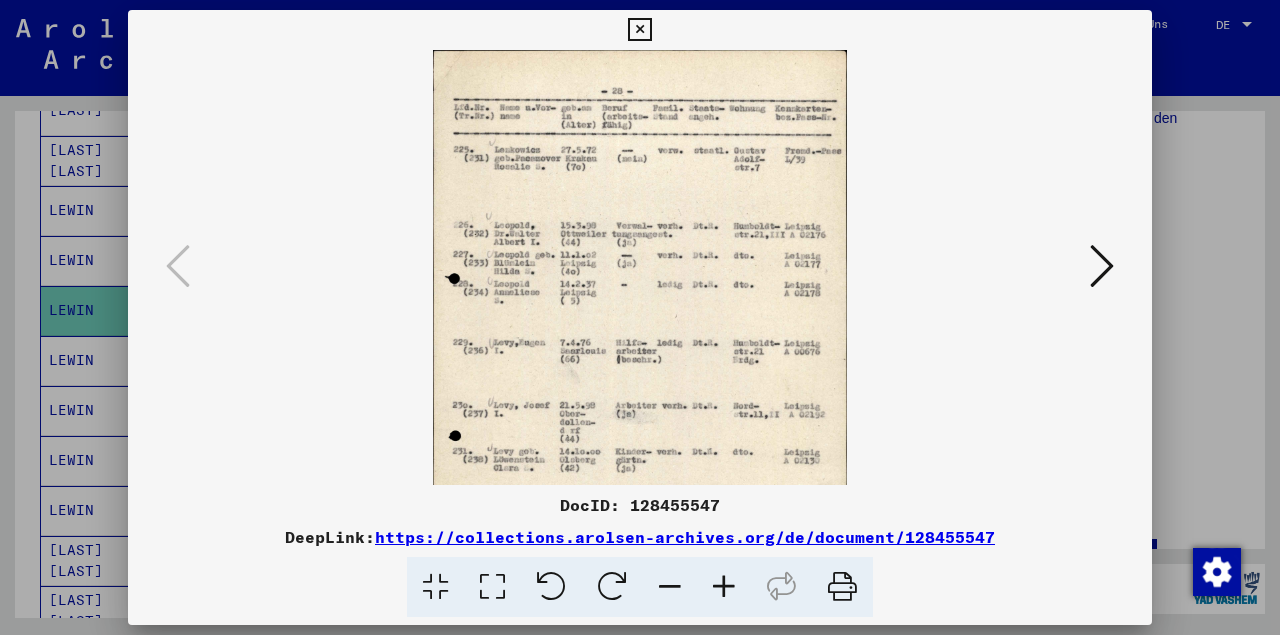 click at bounding box center [724, 587] 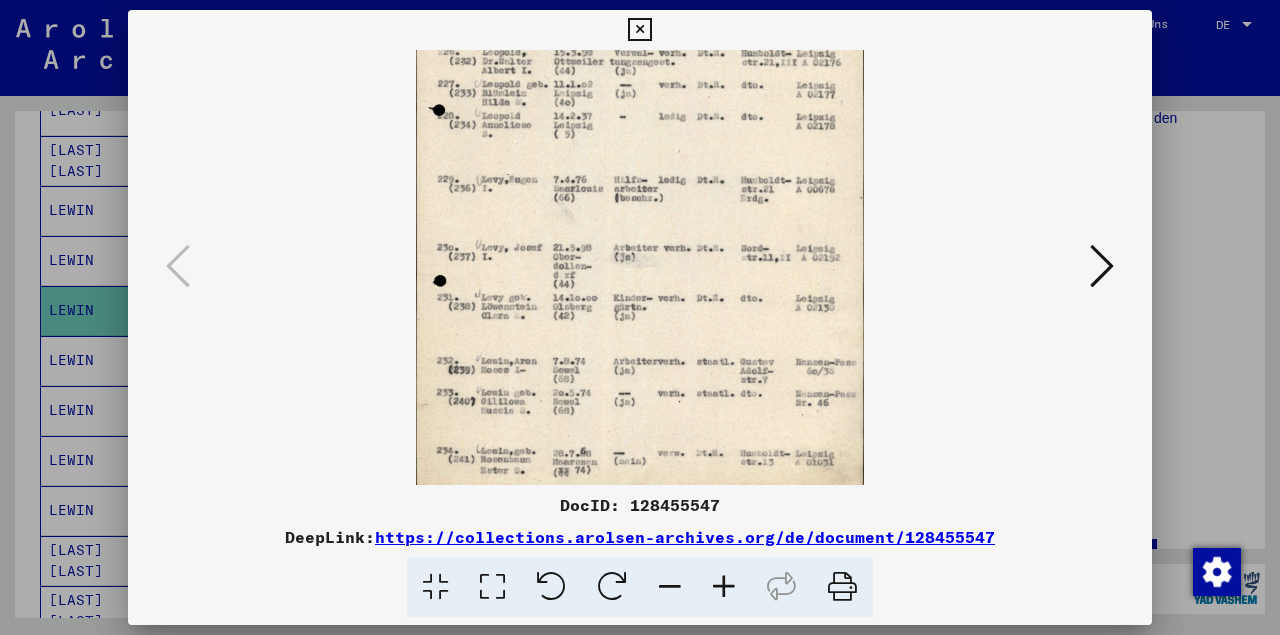 scroll, scrollTop: 200, scrollLeft: 0, axis: vertical 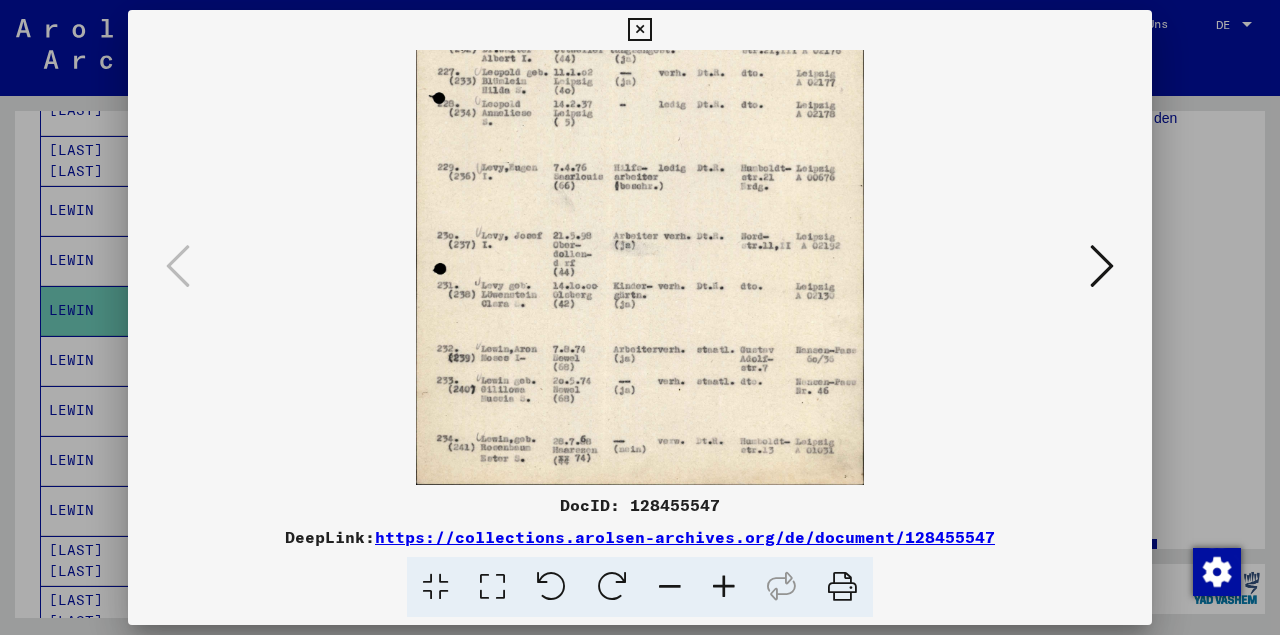 drag, startPoint x: 719, startPoint y: 440, endPoint x: 665, endPoint y: 230, distance: 216.83173 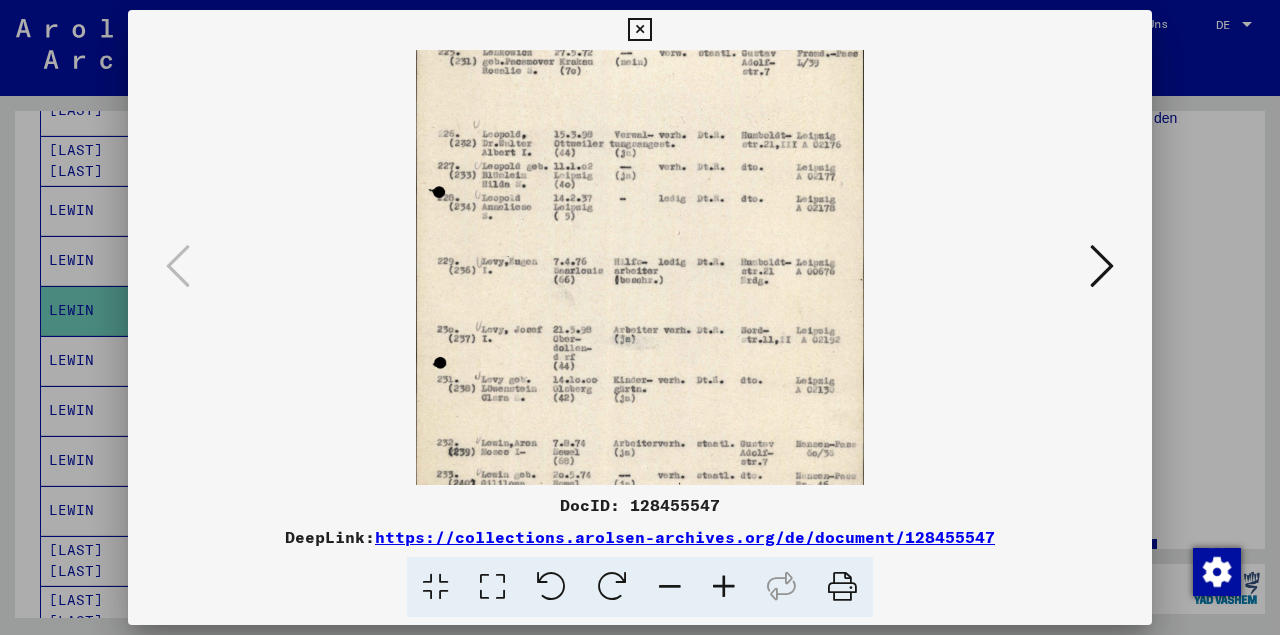 scroll, scrollTop: 92, scrollLeft: 0, axis: vertical 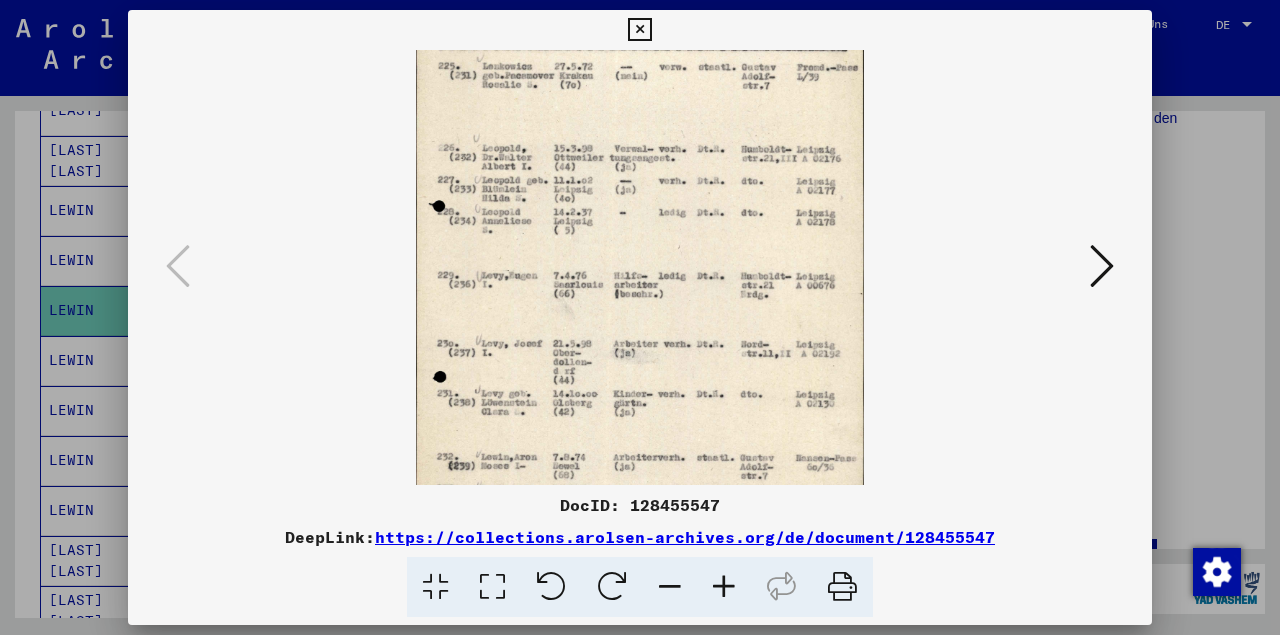 drag, startPoint x: 713, startPoint y: 346, endPoint x: 713, endPoint y: 432, distance: 86 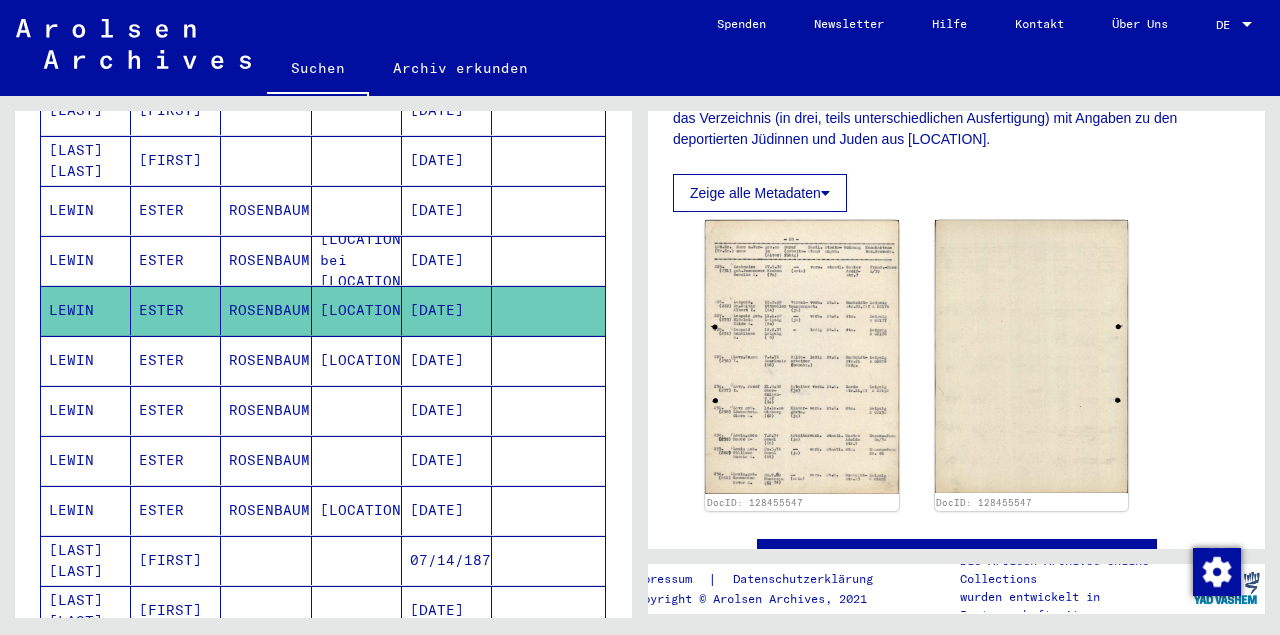 click on "LEWIN" at bounding box center (86, 410) 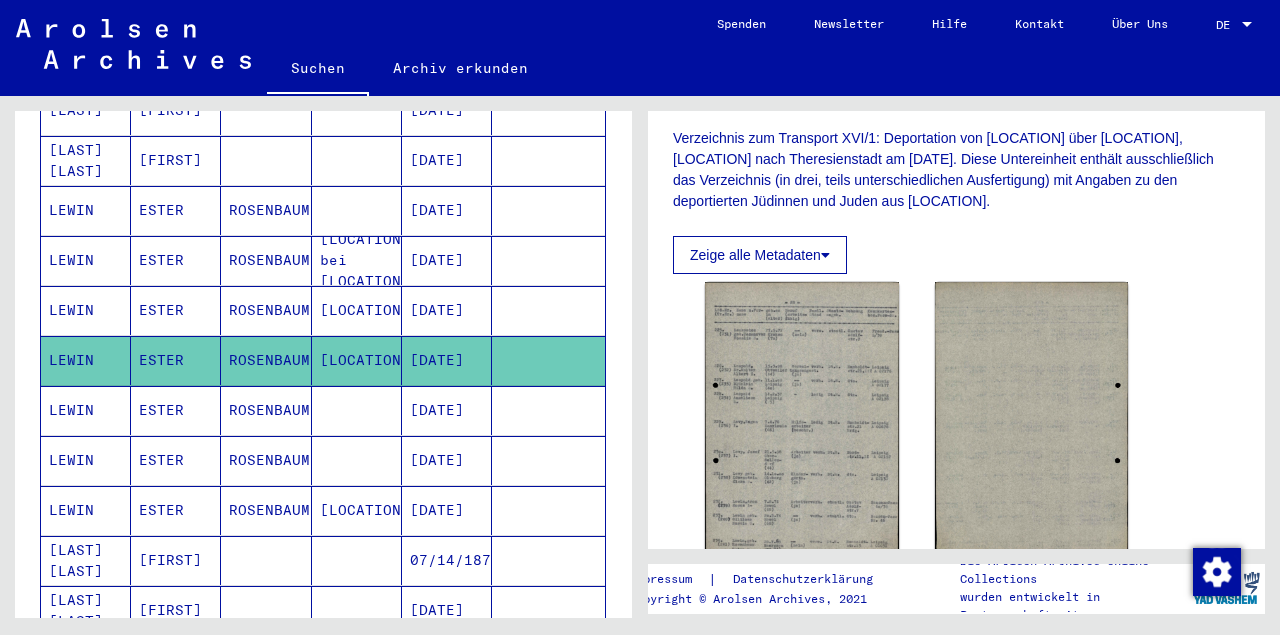 scroll, scrollTop: 520, scrollLeft: 0, axis: vertical 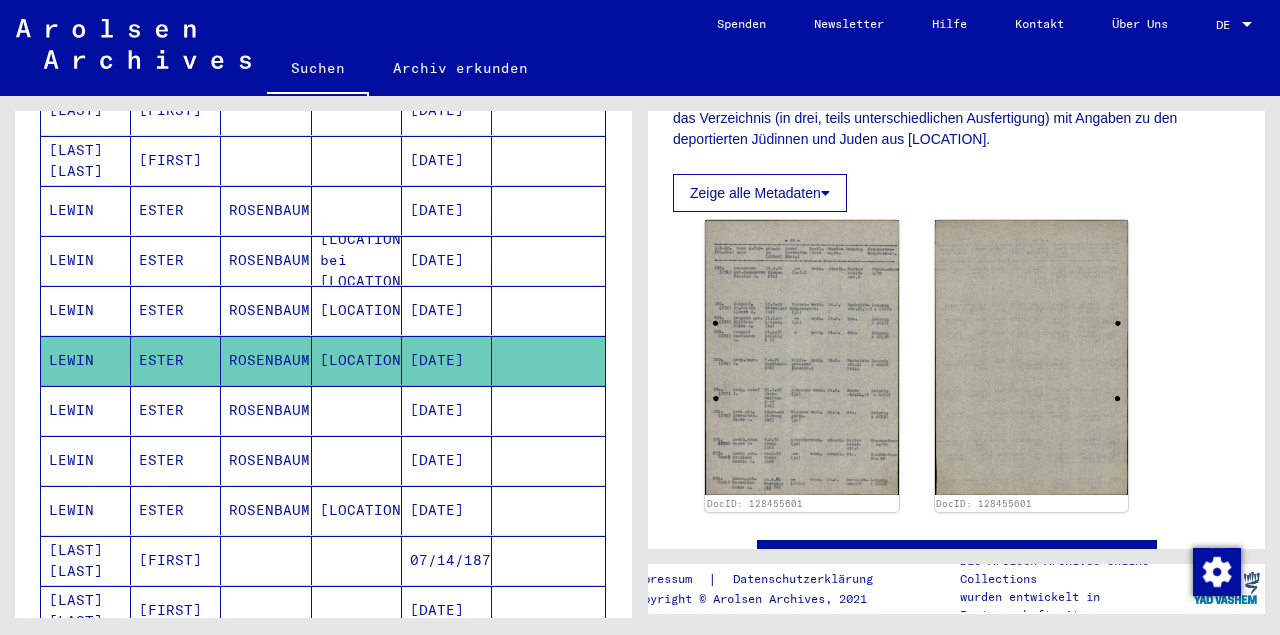 click on "LEWIN" at bounding box center (86, 460) 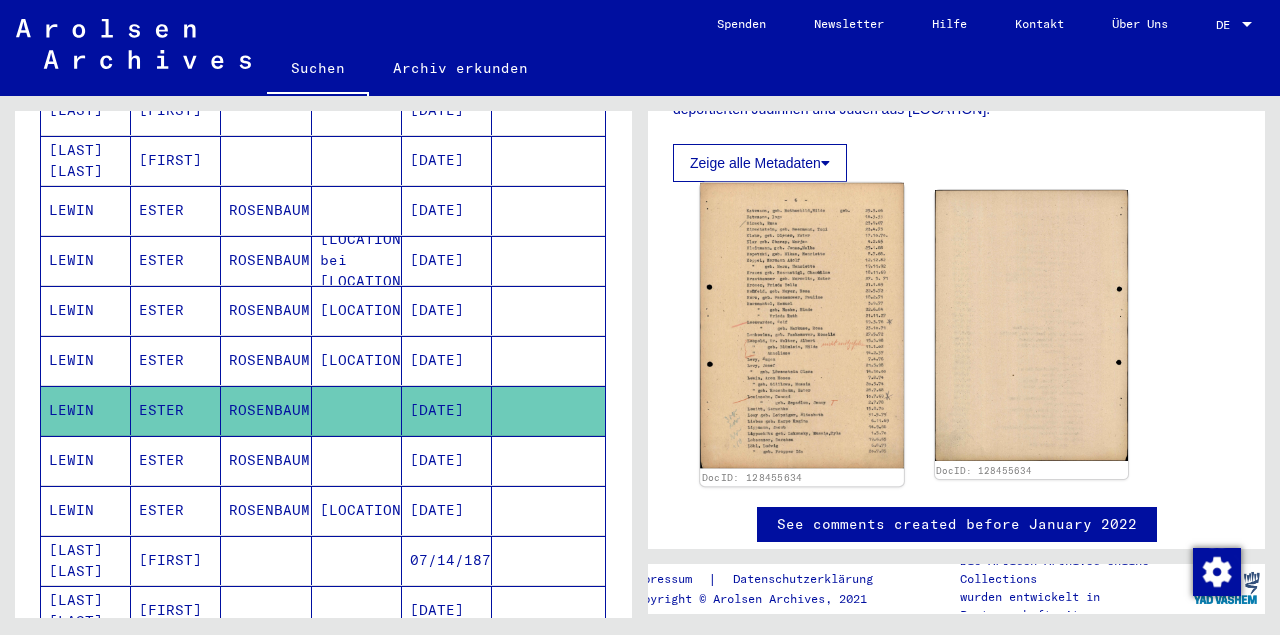 scroll, scrollTop: 520, scrollLeft: 0, axis: vertical 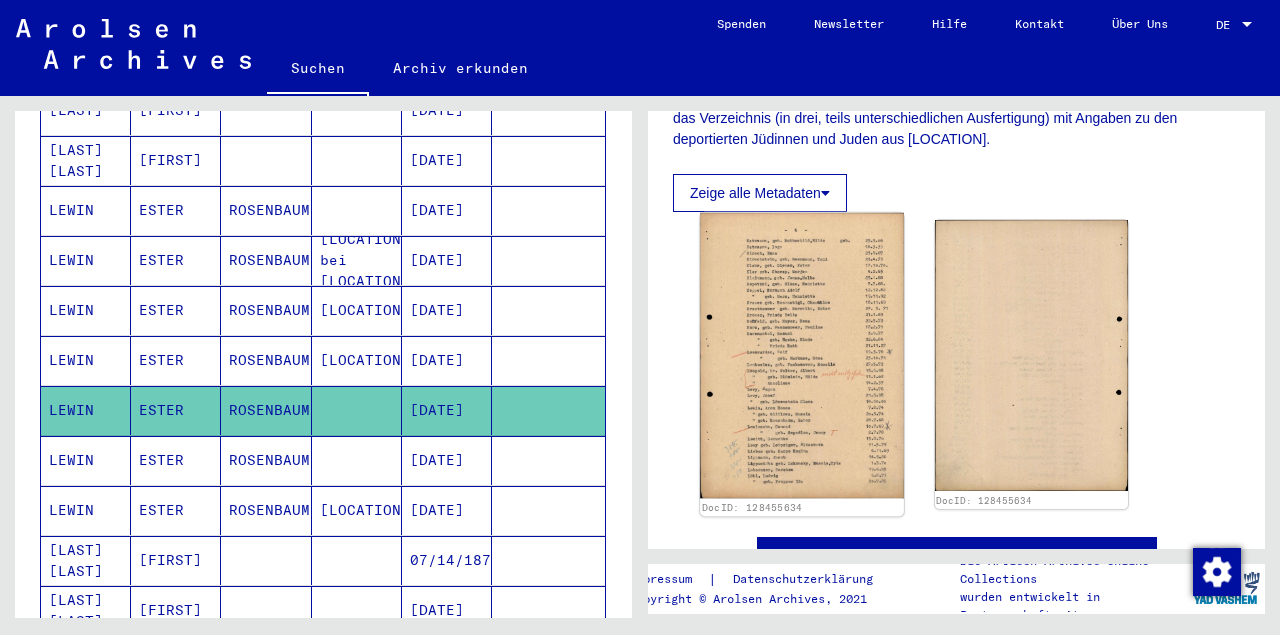click 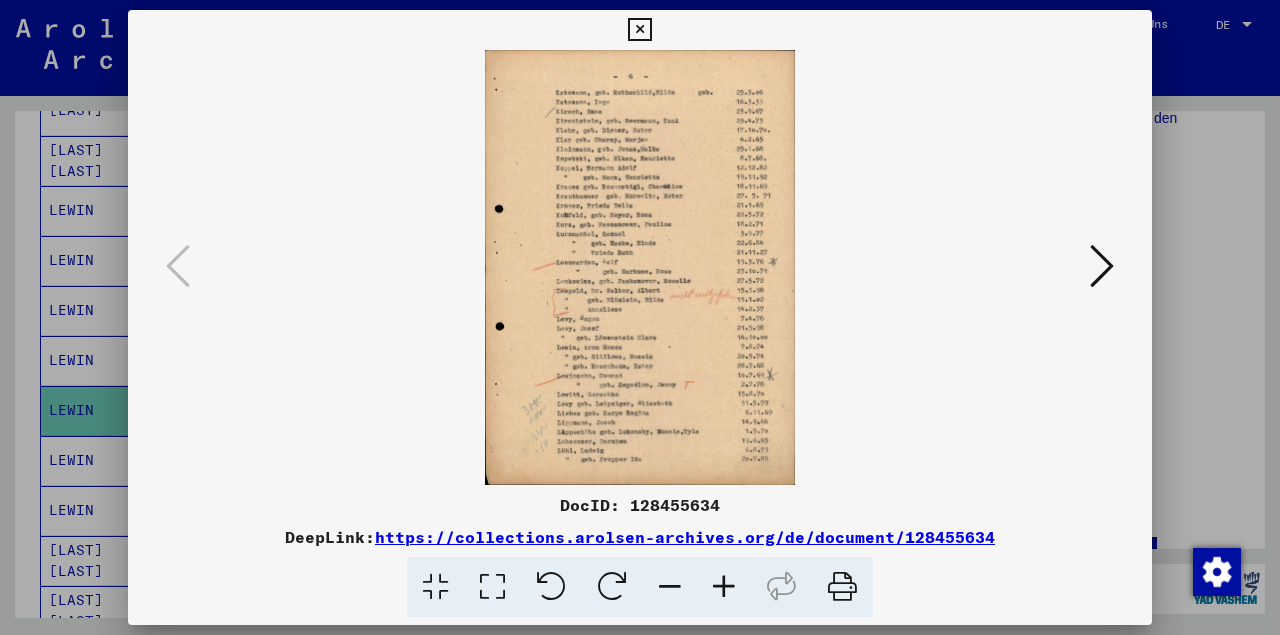 click at bounding box center (639, 30) 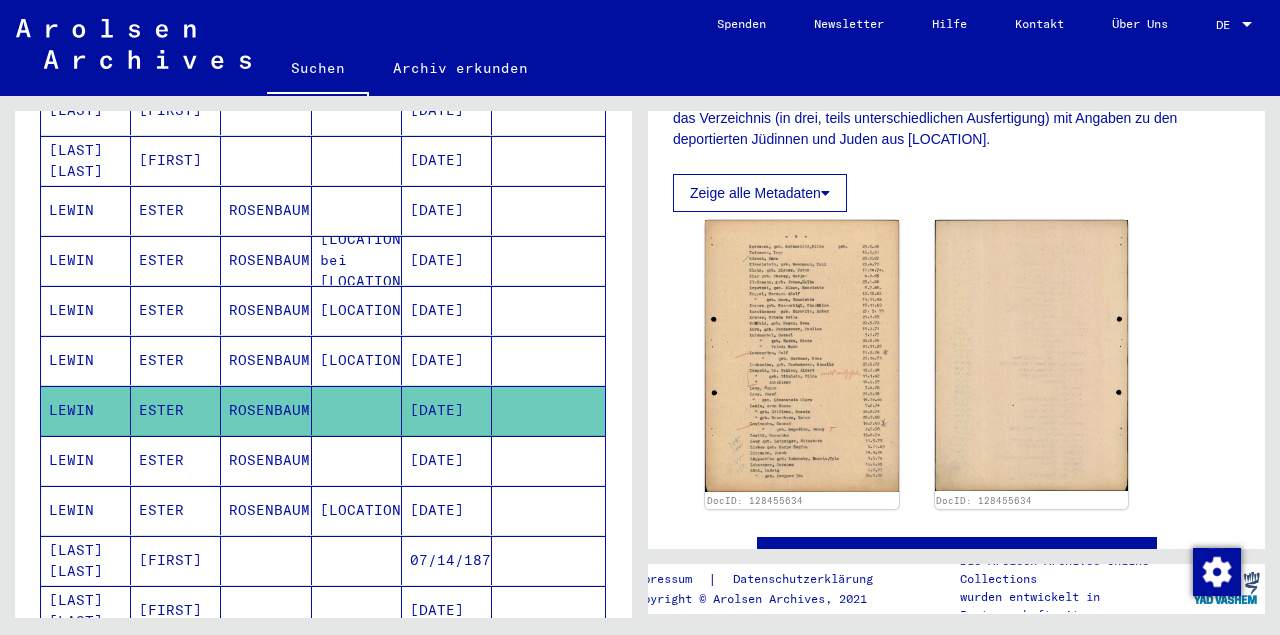click on "LEWIN" at bounding box center [86, 510] 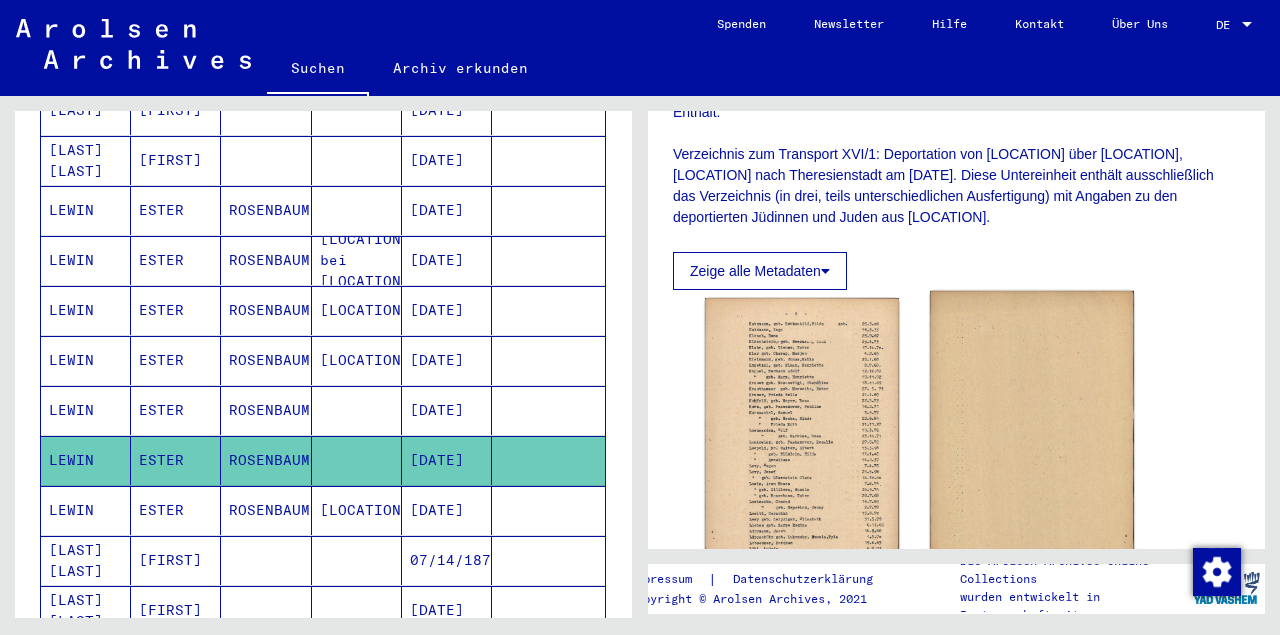 scroll, scrollTop: 520, scrollLeft: 0, axis: vertical 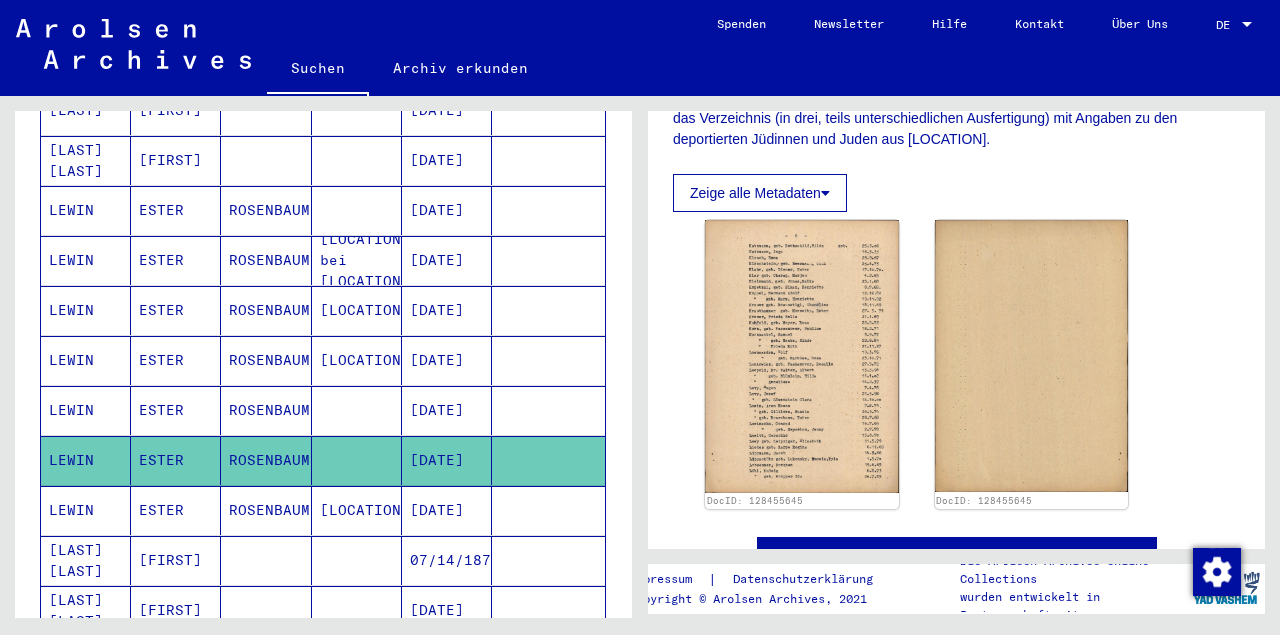 click on "LEWIN" at bounding box center (86, 560) 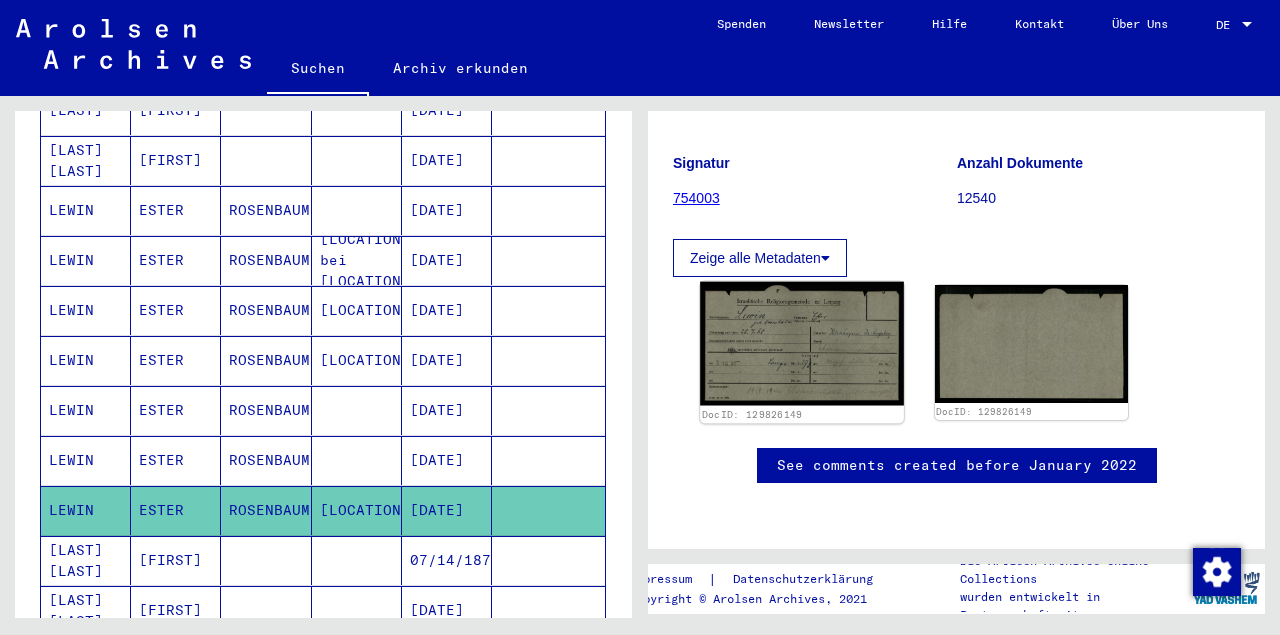 scroll, scrollTop: 208, scrollLeft: 0, axis: vertical 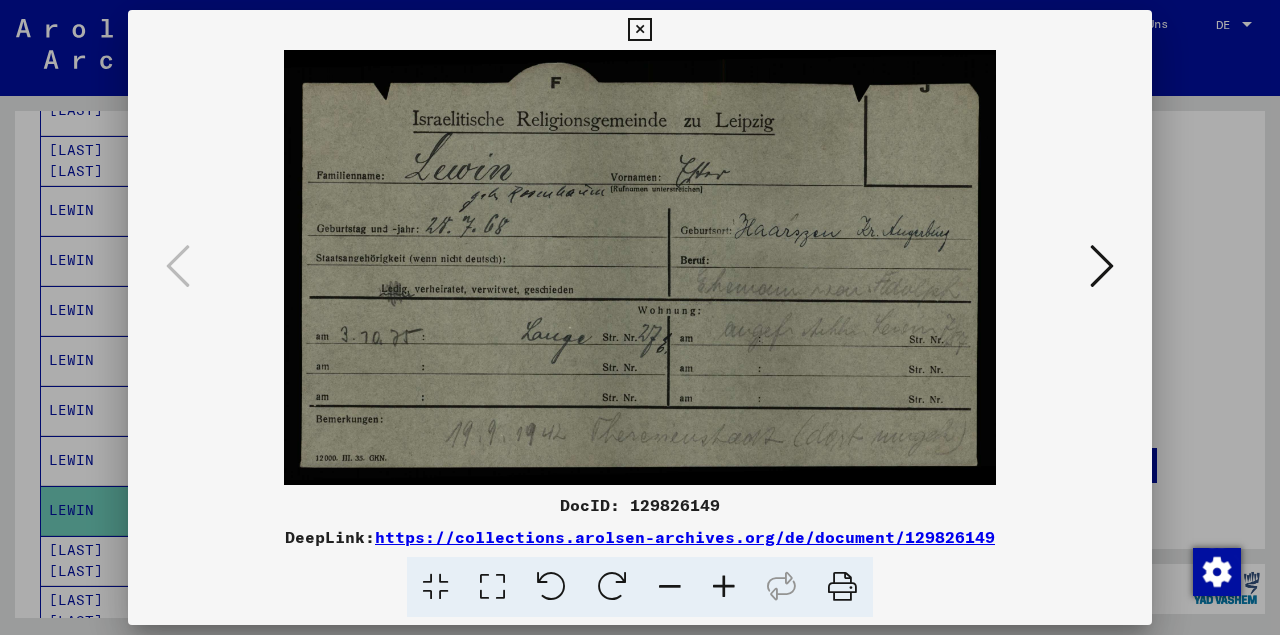 click at bounding box center (1102, 266) 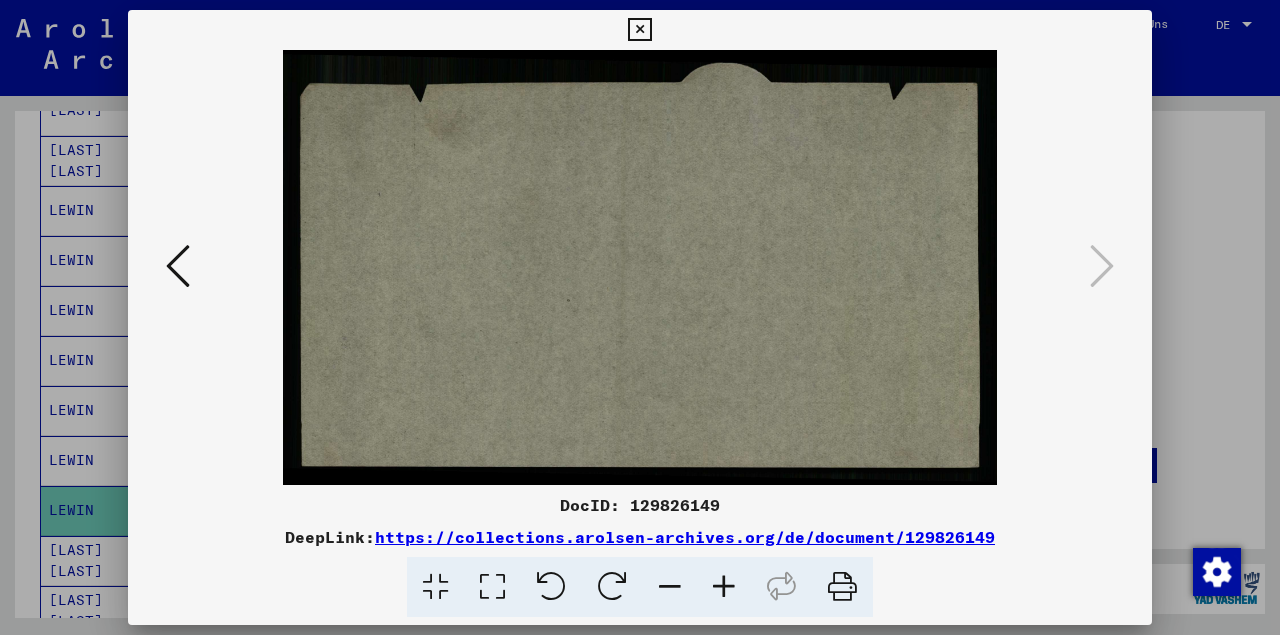 click at bounding box center [178, 266] 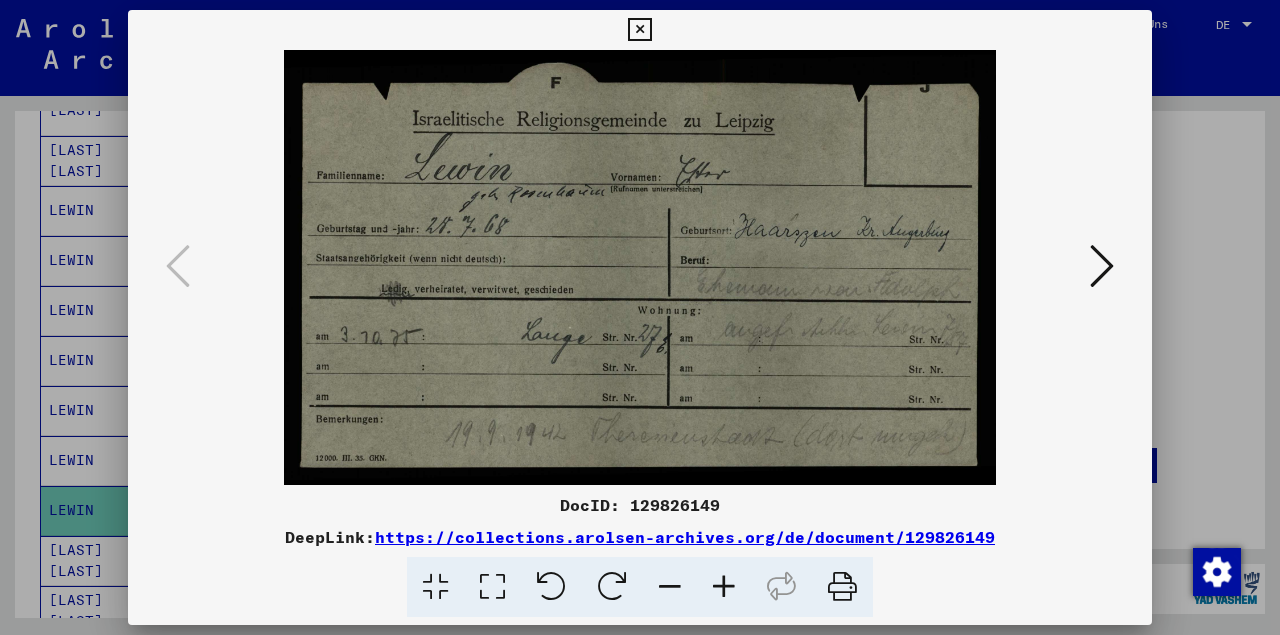 click at bounding box center [724, 587] 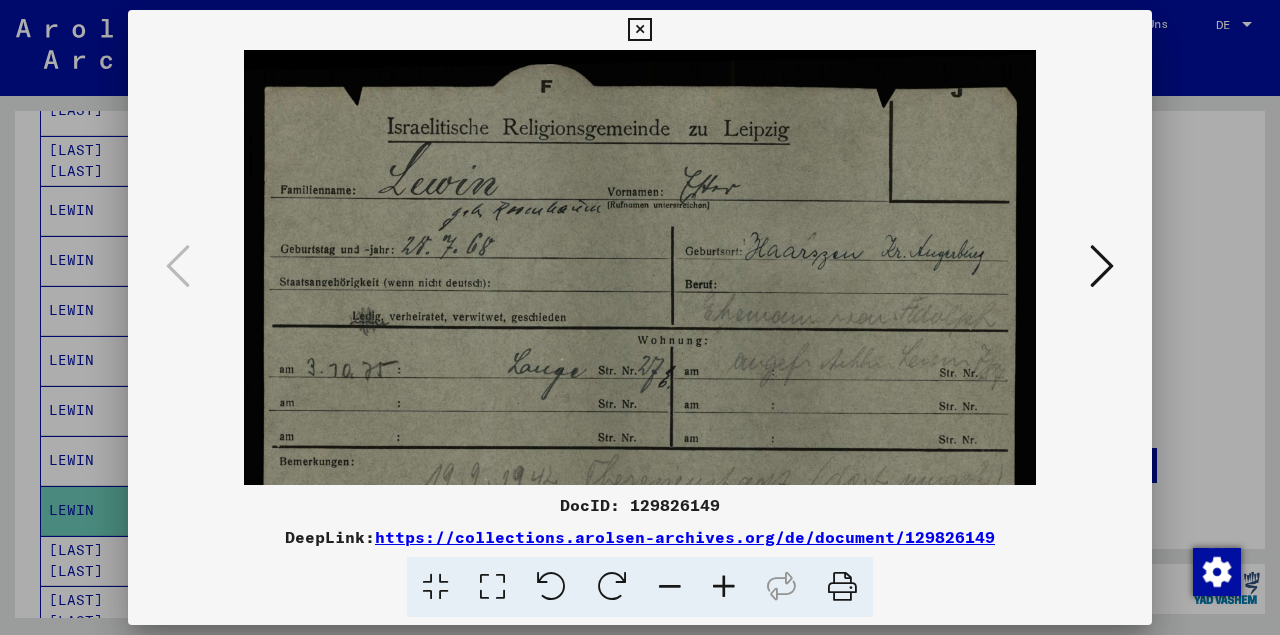 click at bounding box center [724, 587] 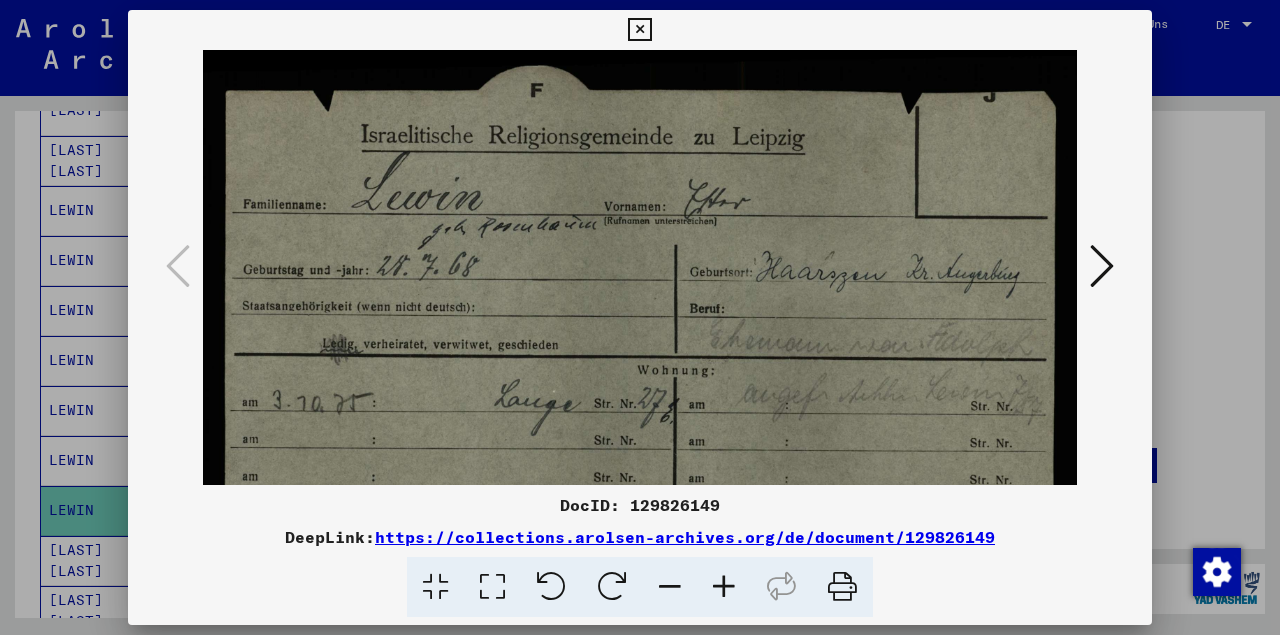 click at bounding box center [639, 30] 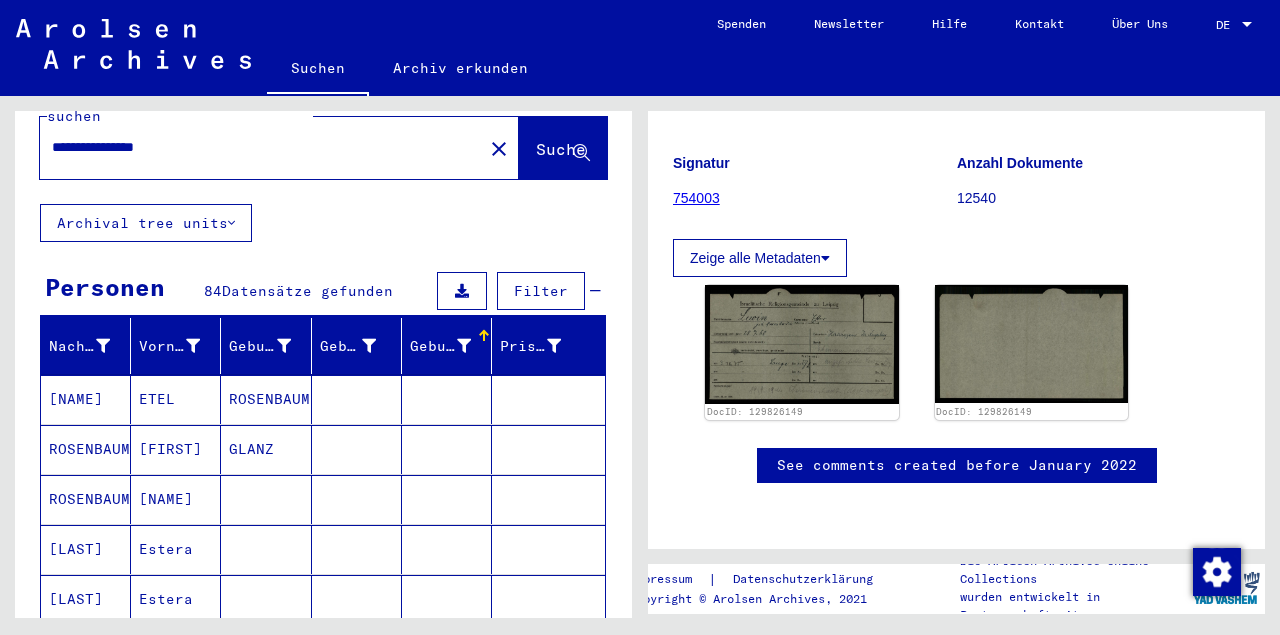 scroll, scrollTop: 0, scrollLeft: 0, axis: both 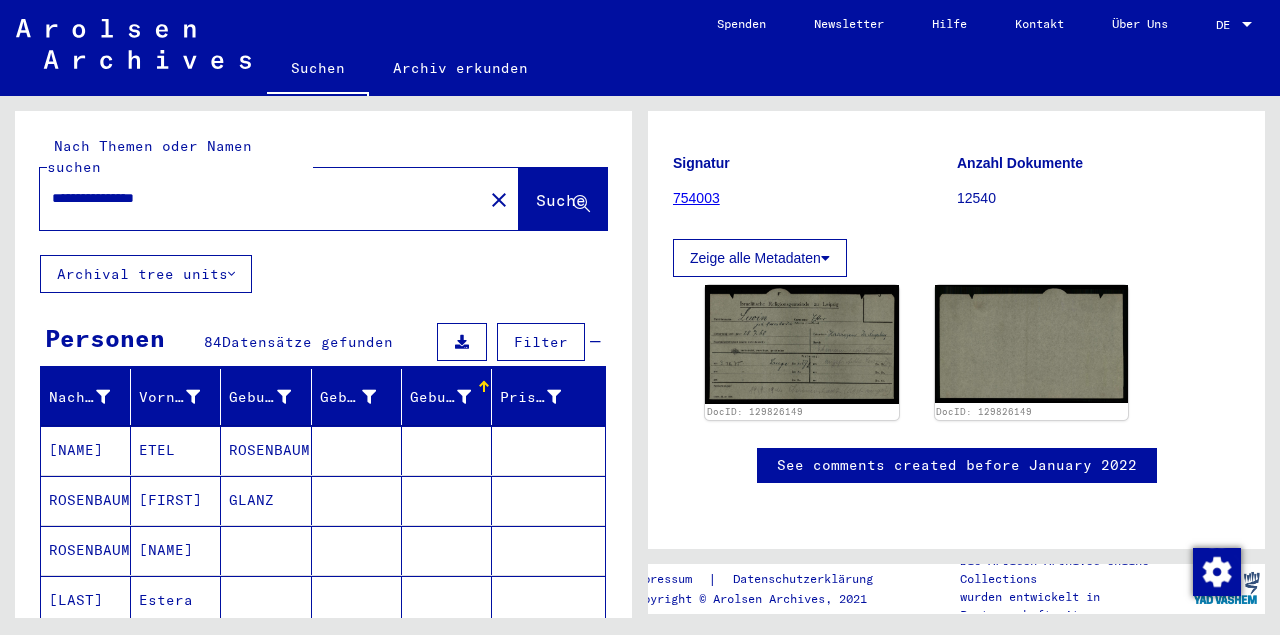drag, startPoint x: 209, startPoint y: 179, endPoint x: 0, endPoint y: 179, distance: 209 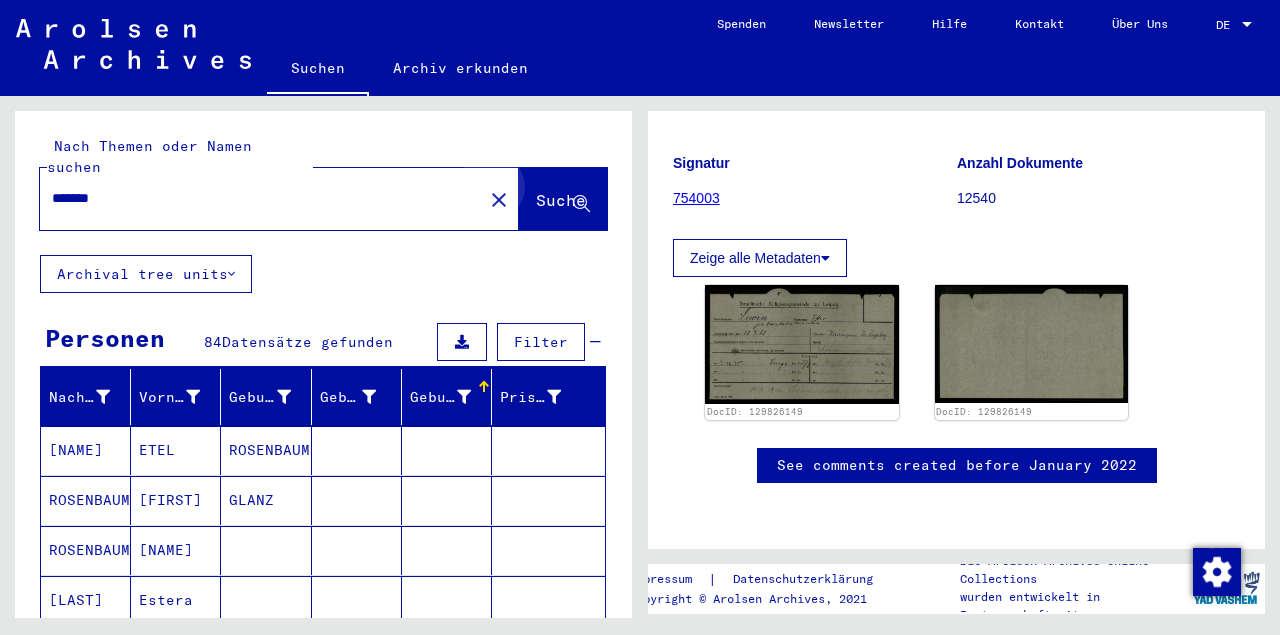 click on "Suche" 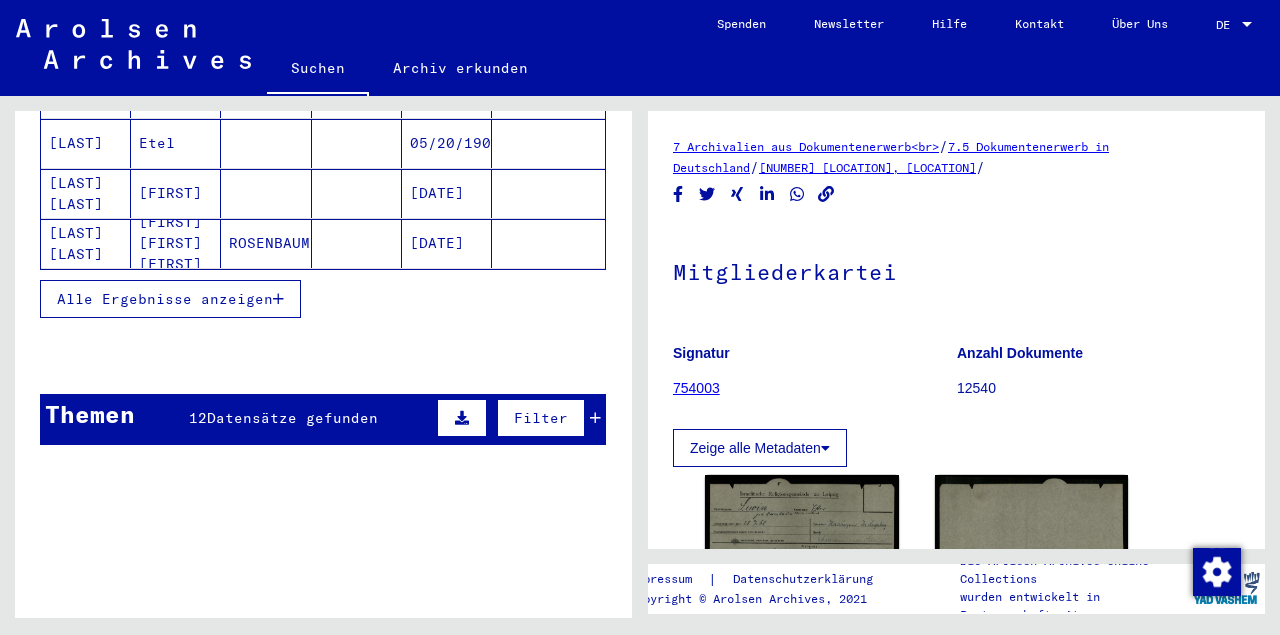 scroll, scrollTop: 416, scrollLeft: 0, axis: vertical 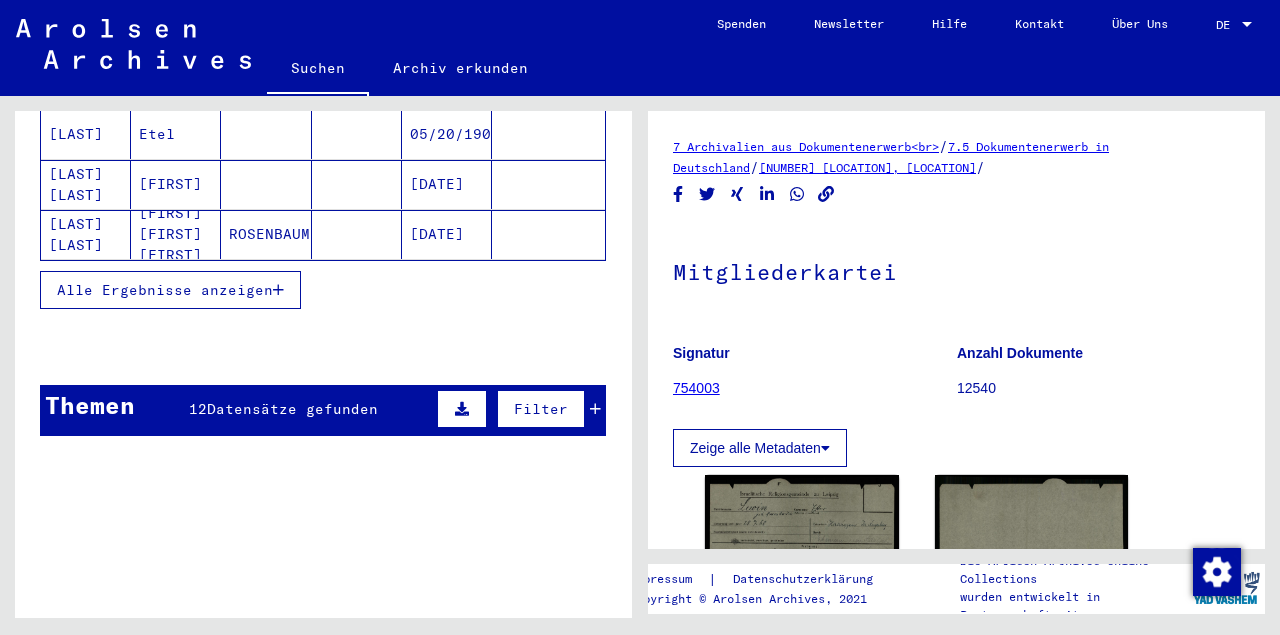 click on "Alle Ergebnisse anzeigen" at bounding box center (165, 290) 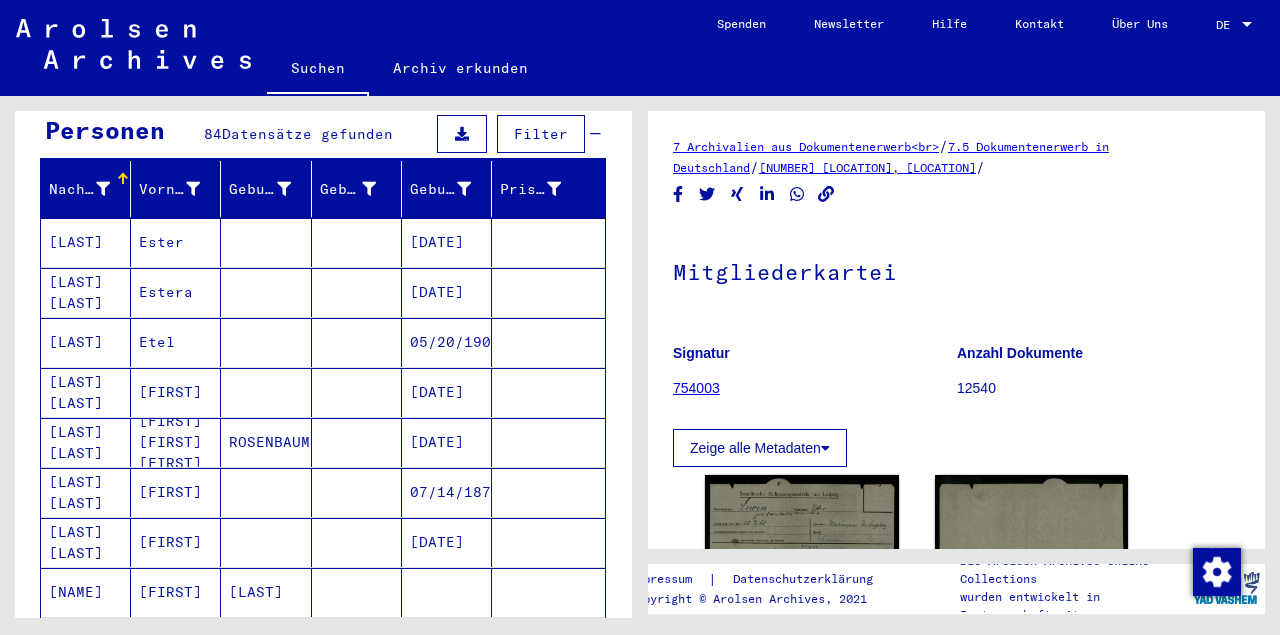 scroll, scrollTop: 0, scrollLeft: 0, axis: both 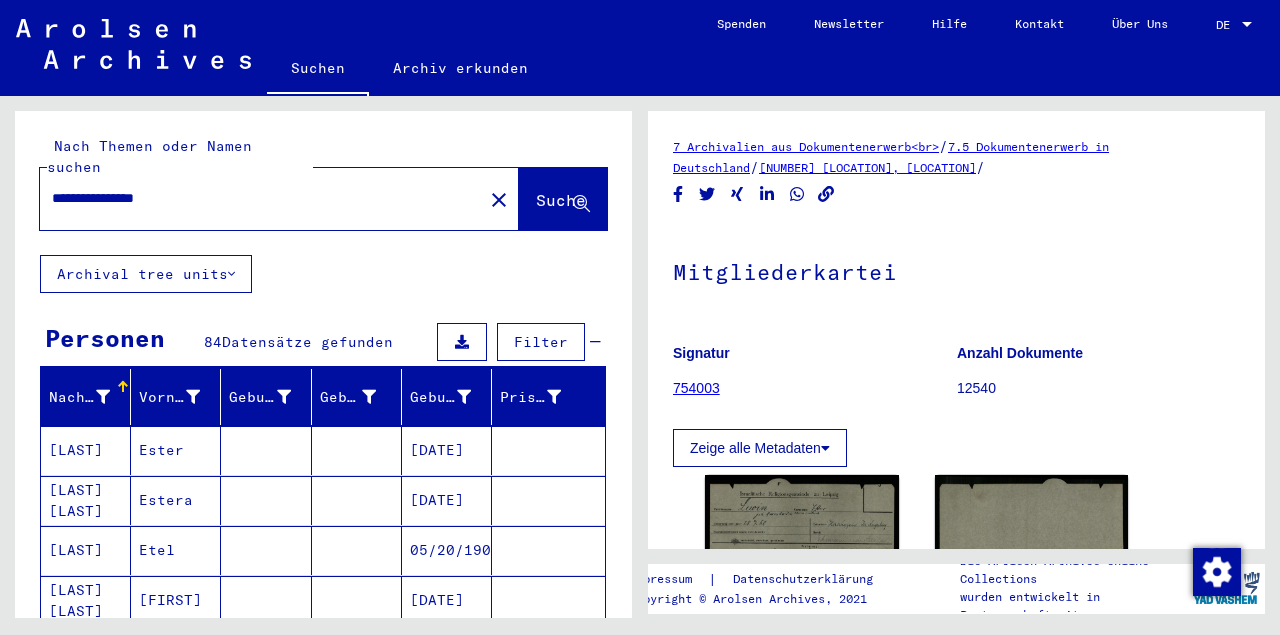 drag, startPoint x: 223, startPoint y: 186, endPoint x: 23, endPoint y: 167, distance: 200.90047 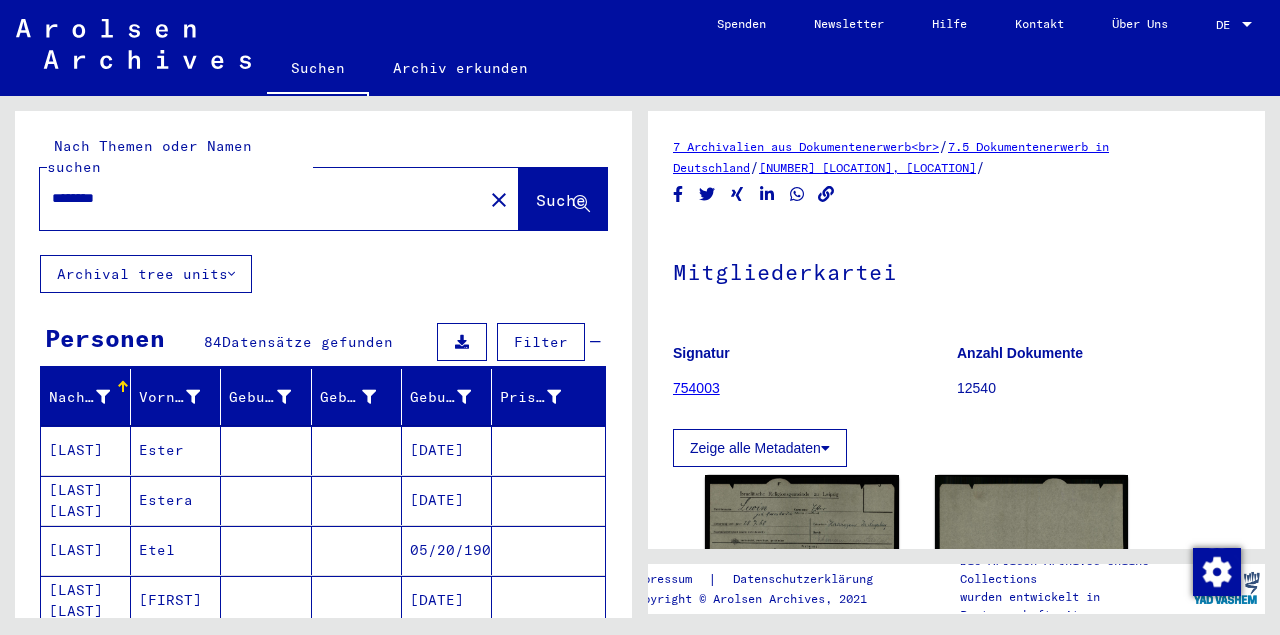type on "********" 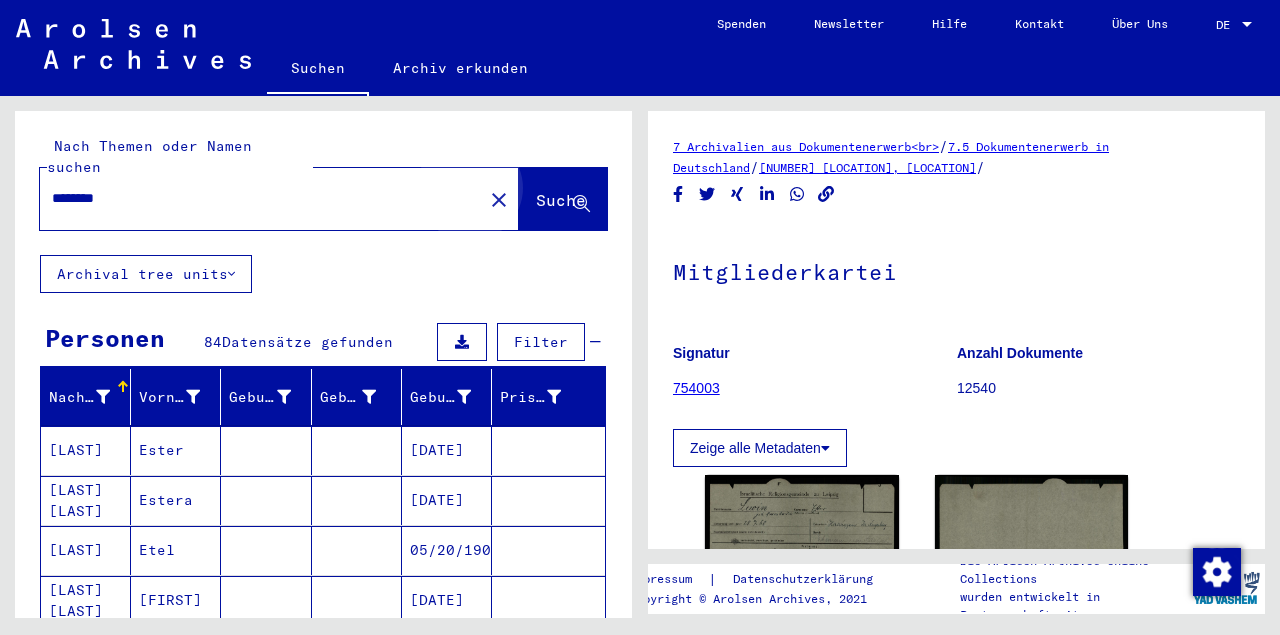 click on "Suche" 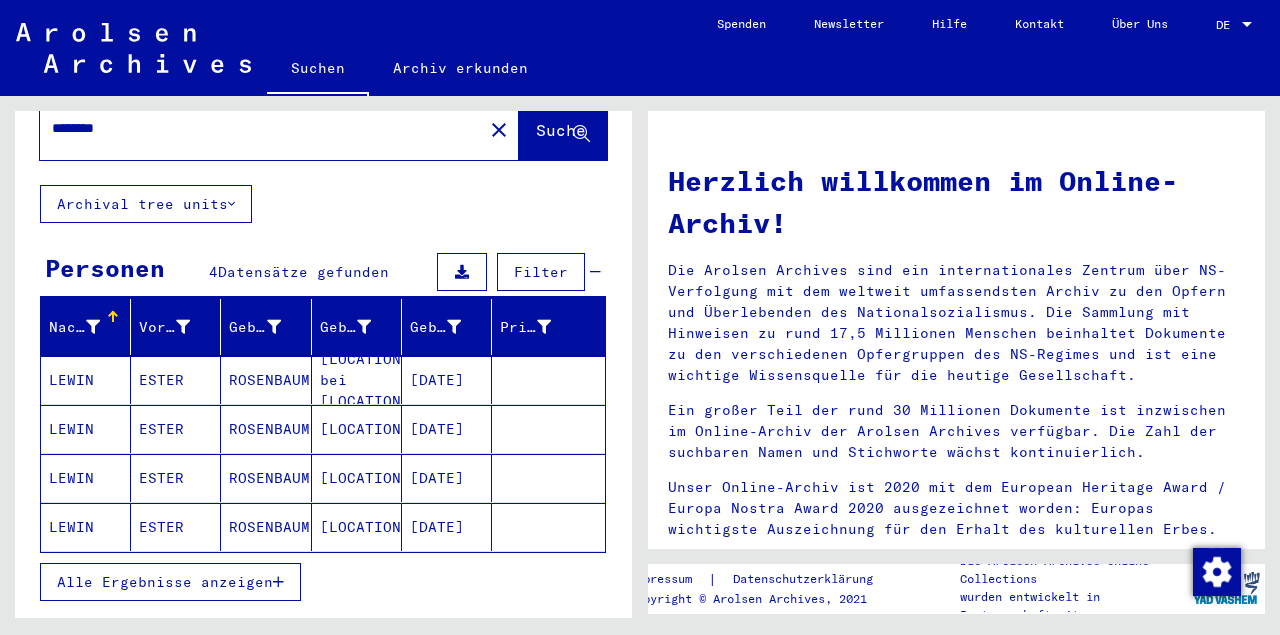 scroll, scrollTop: 104, scrollLeft: 0, axis: vertical 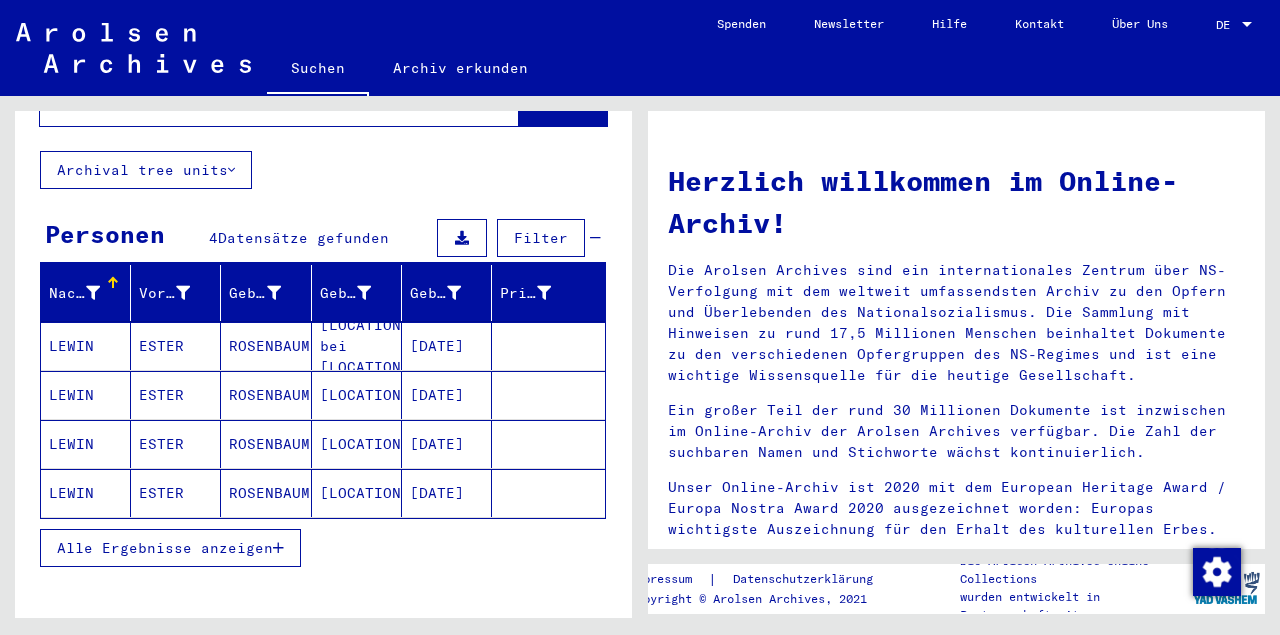 click on "Alle Ergebnisse anzeigen" at bounding box center (165, 548) 